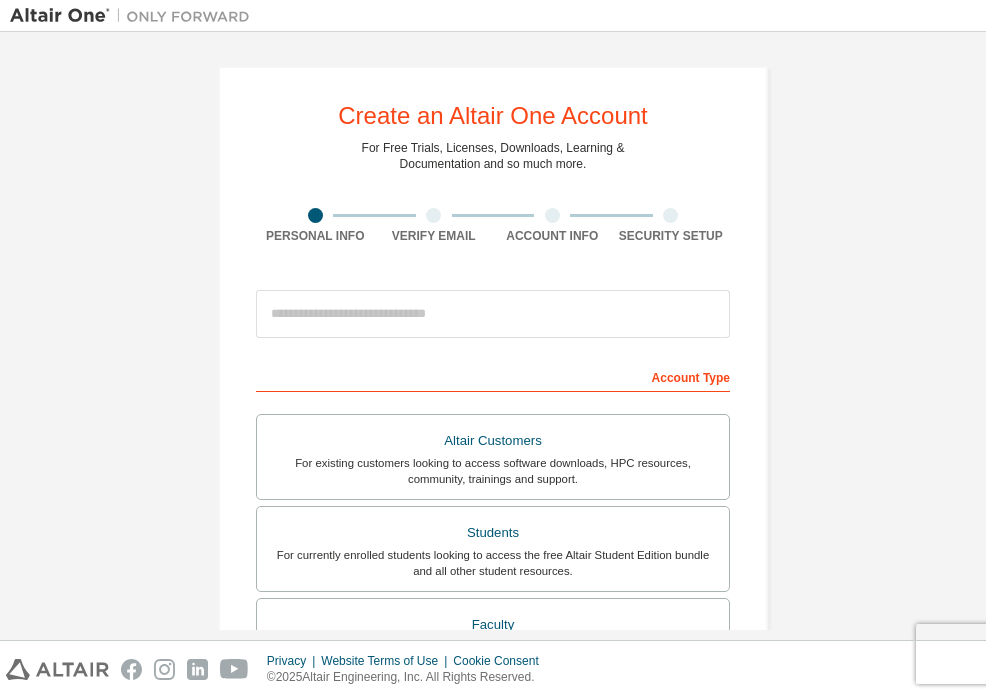 scroll, scrollTop: 0, scrollLeft: 0, axis: both 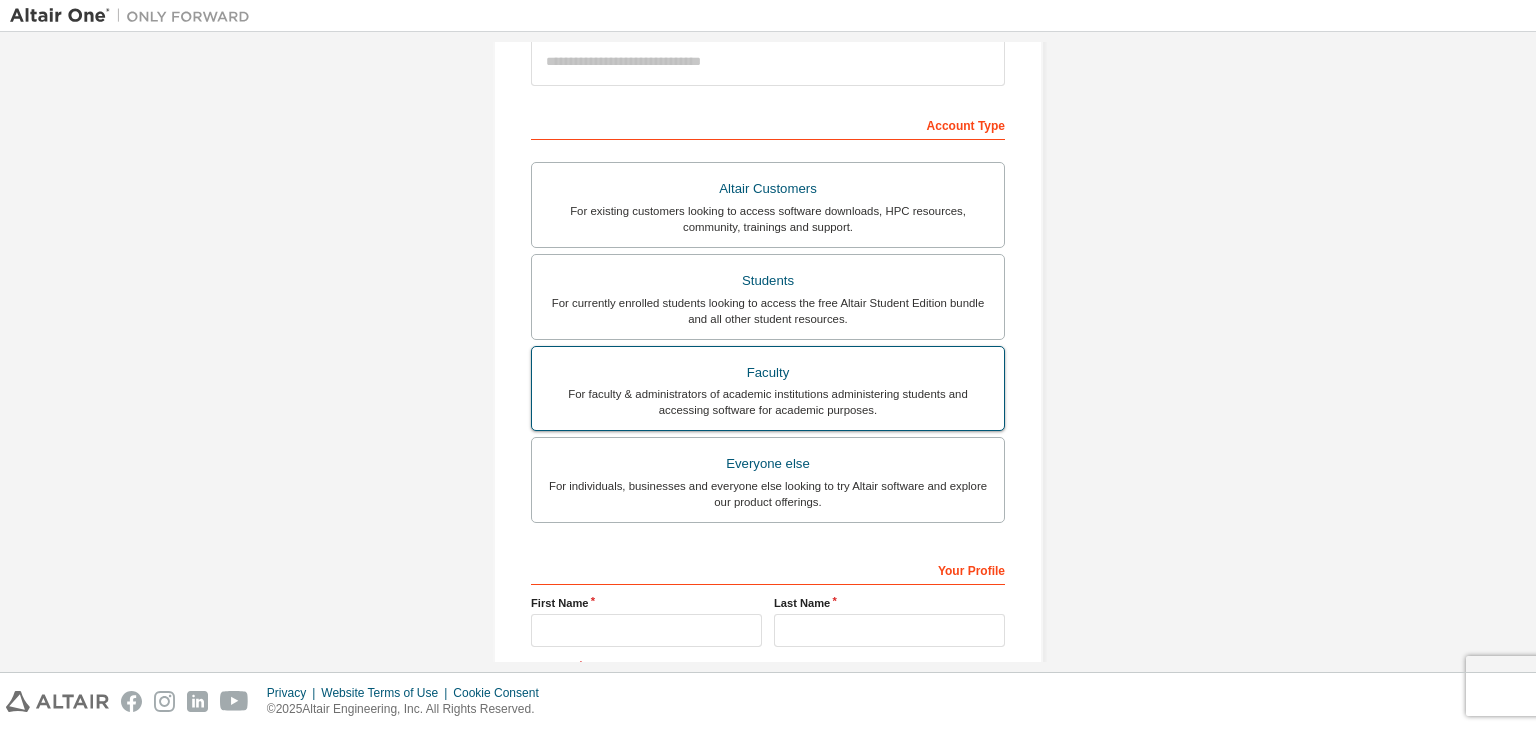 click on "For faculty & administrators of academic institutions administering students and accessing software for academic purposes." at bounding box center (768, 402) 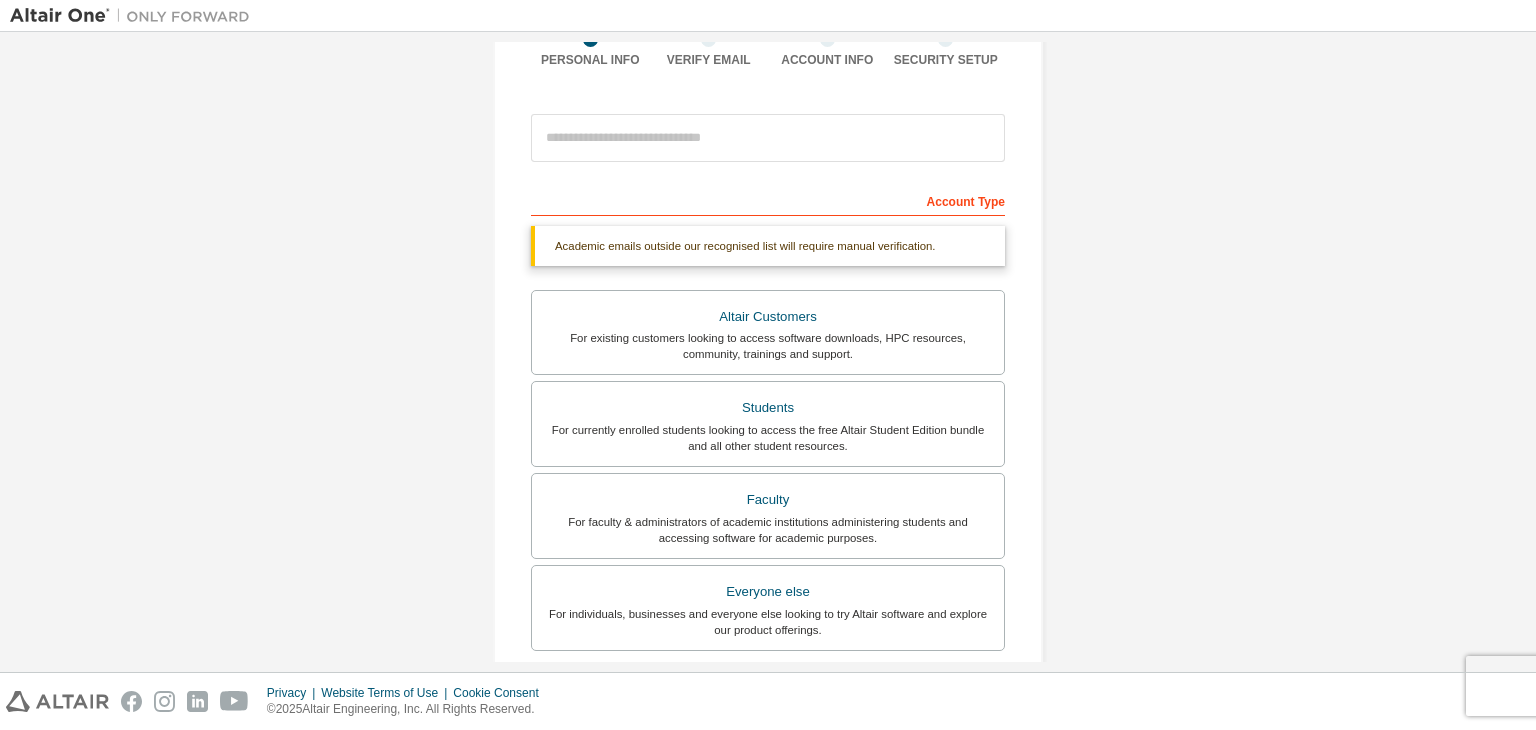 scroll, scrollTop: 176, scrollLeft: 0, axis: vertical 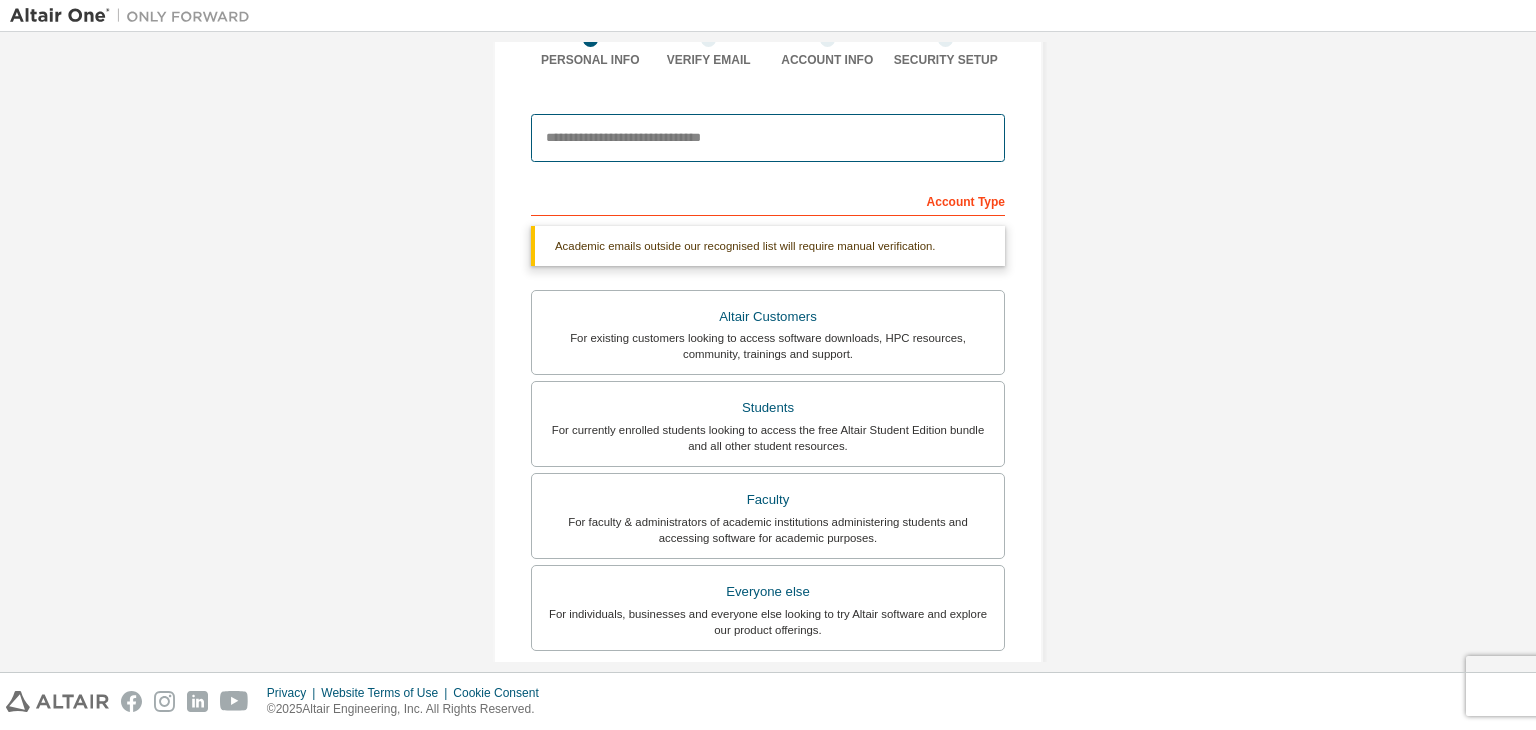 click at bounding box center [768, 138] 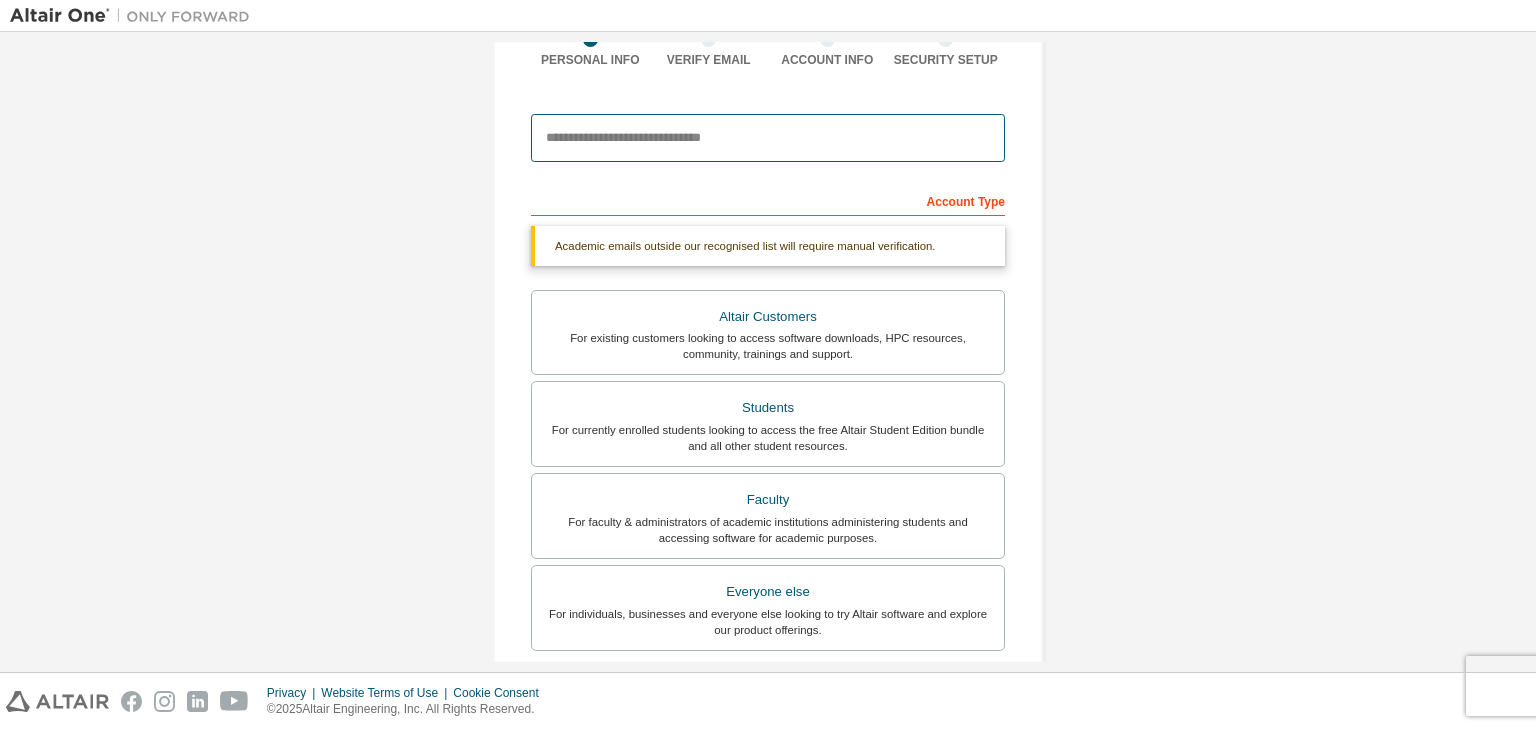 type on "**********" 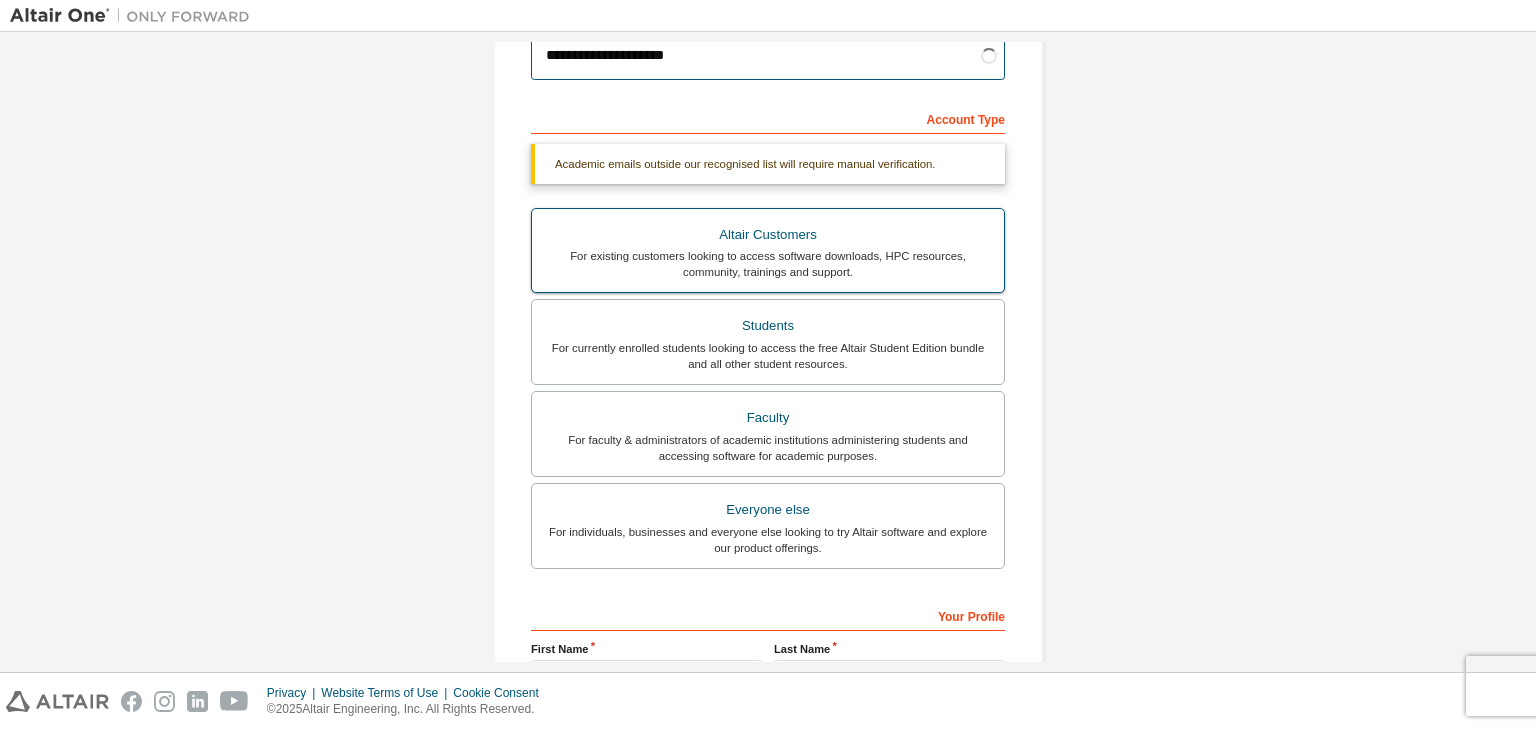 scroll, scrollTop: 268, scrollLeft: 0, axis: vertical 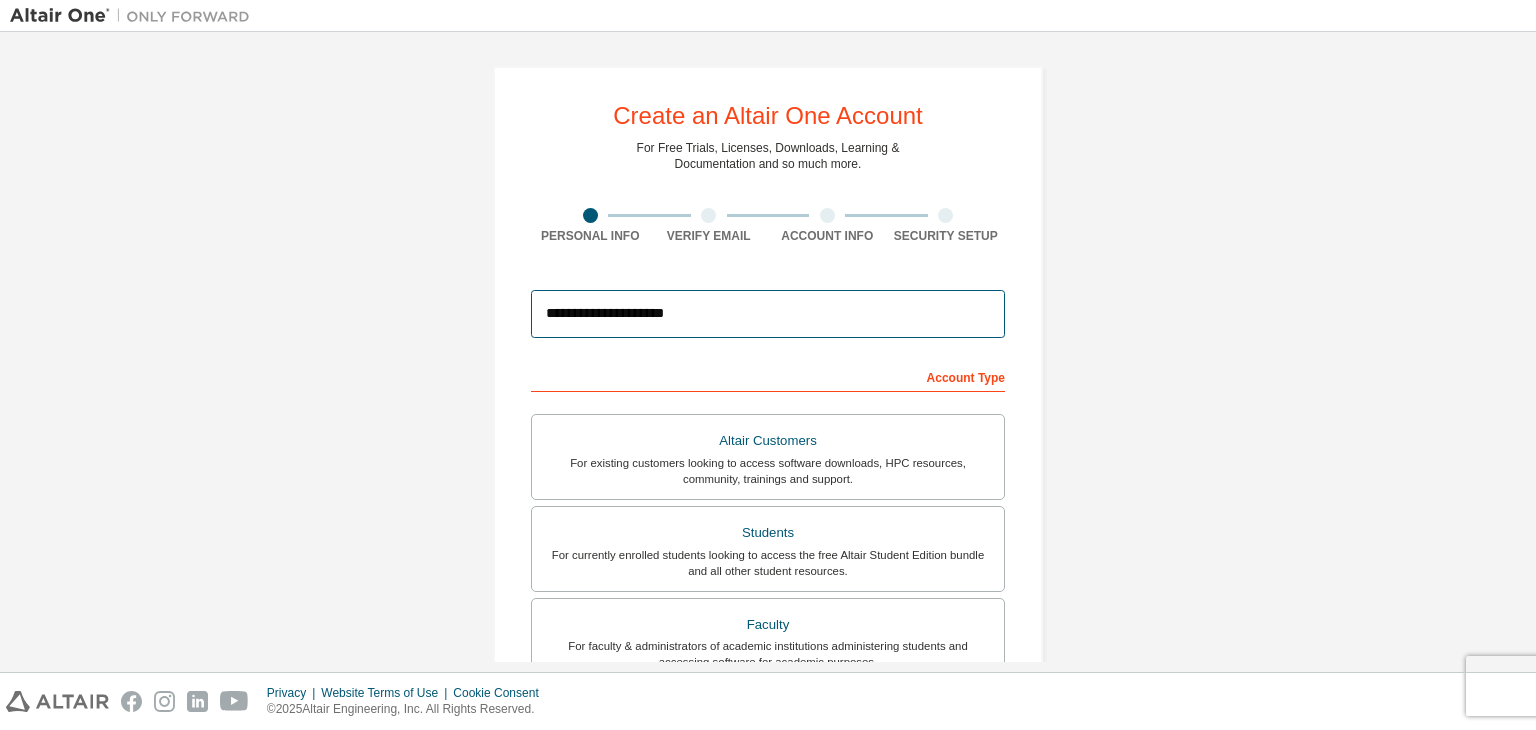 click on "**********" at bounding box center [768, 314] 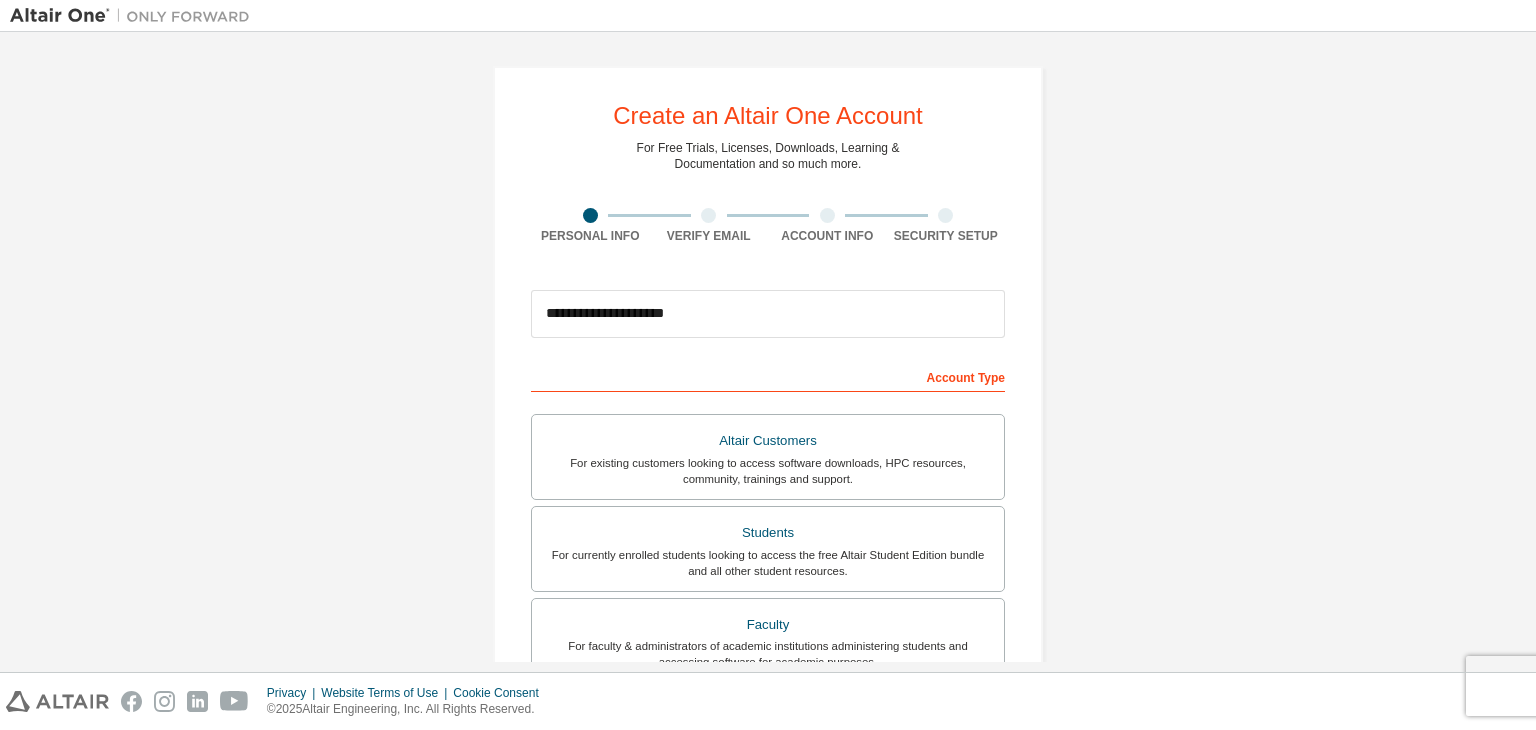 click on "**********" at bounding box center (768, 571) 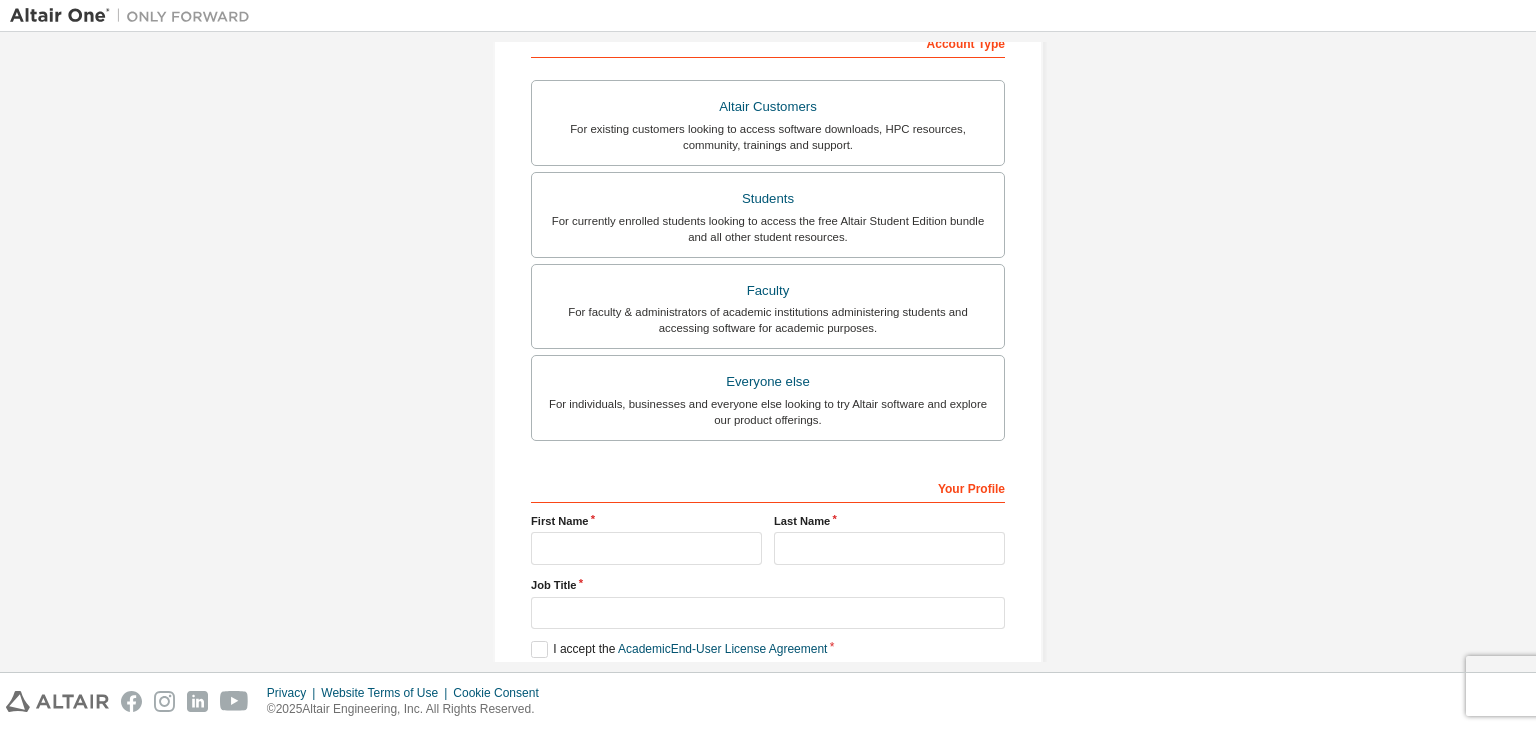 scroll, scrollTop: 435, scrollLeft: 0, axis: vertical 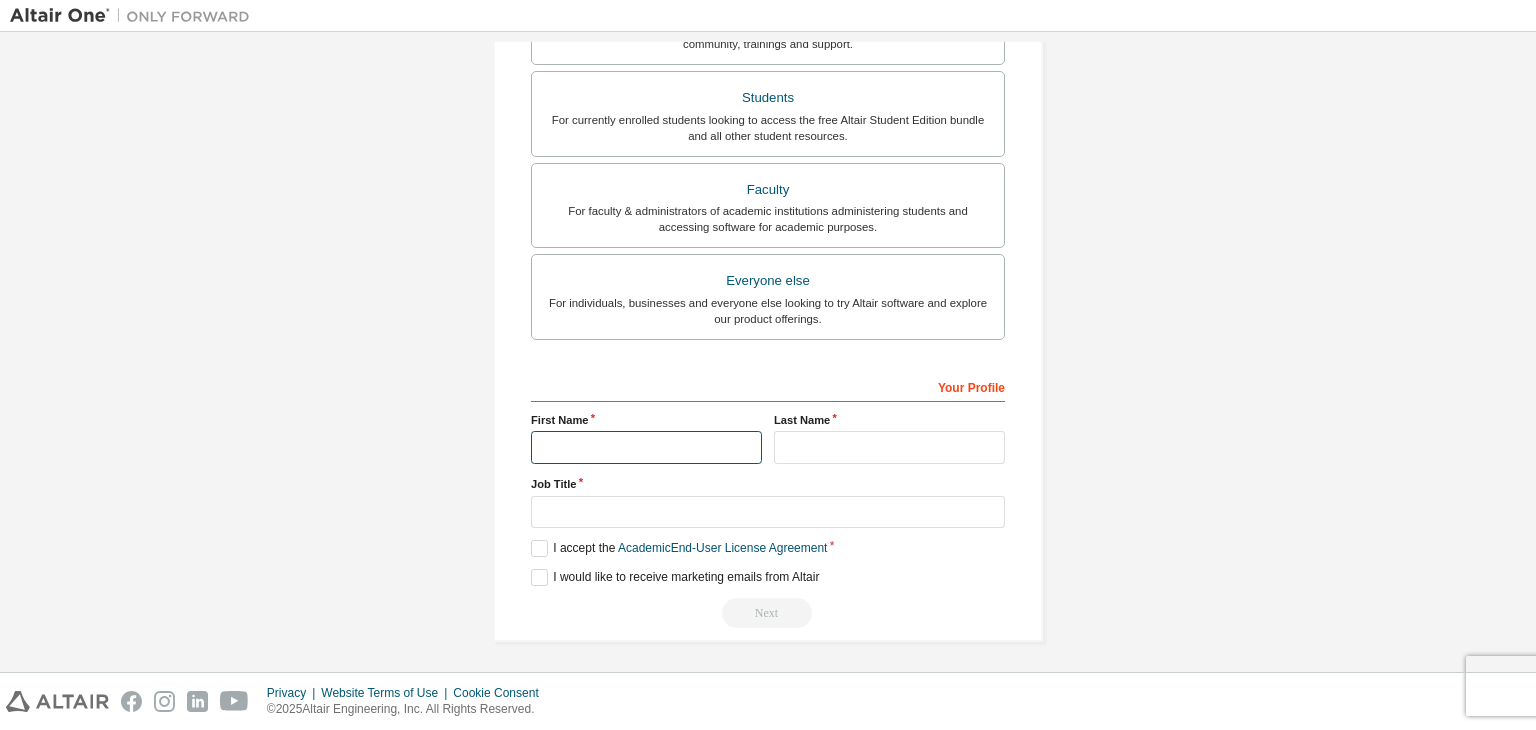 click at bounding box center [646, 447] 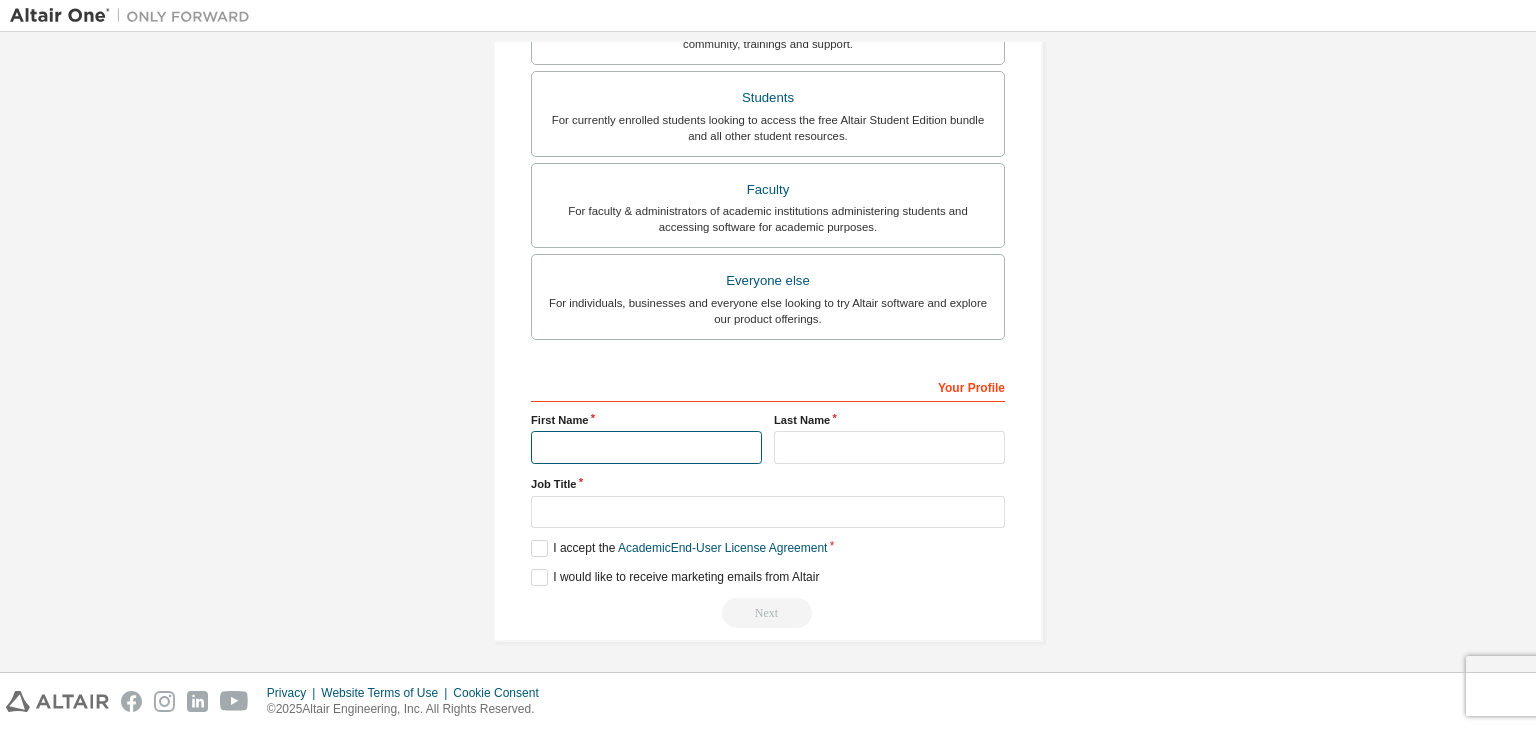 type on "*****" 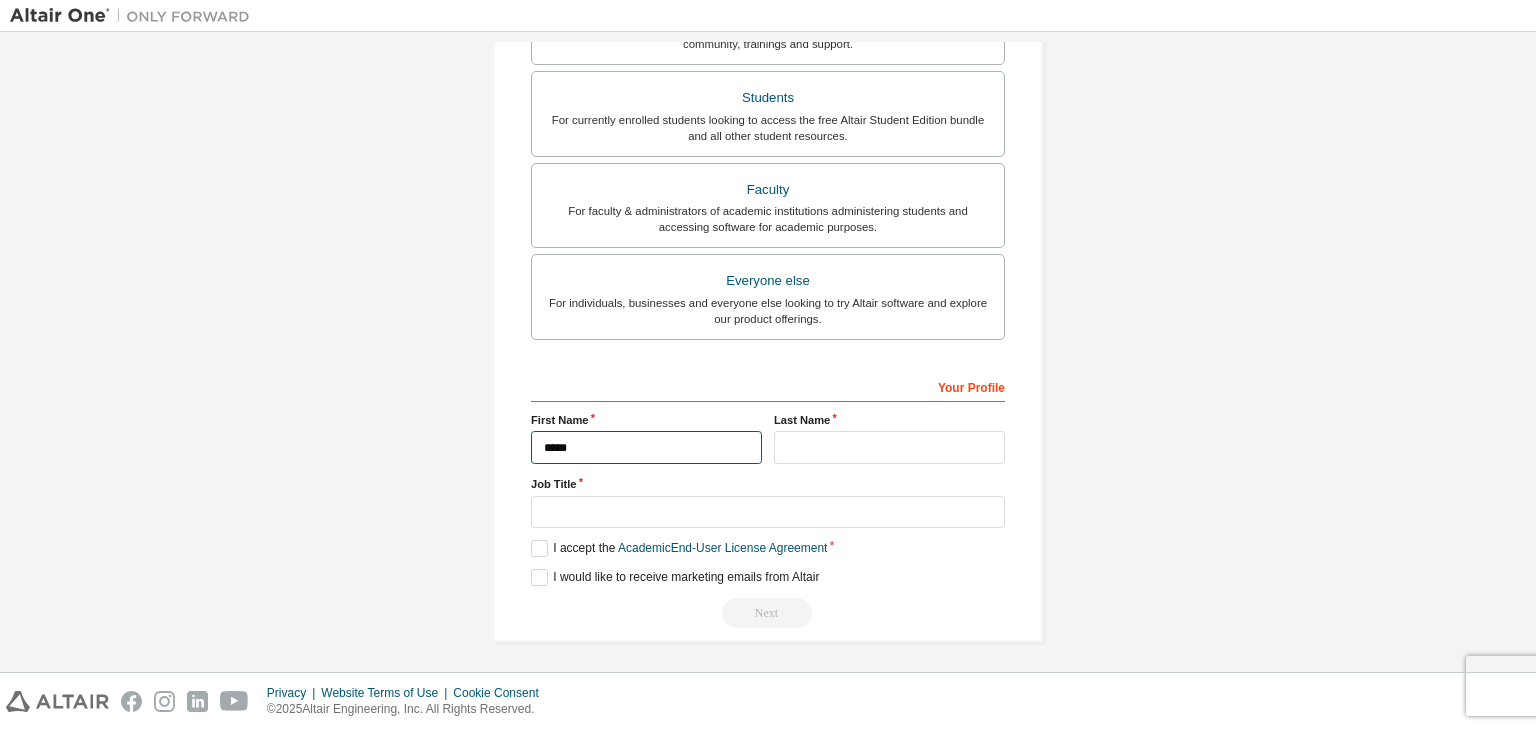 click on "*****" at bounding box center [646, 447] 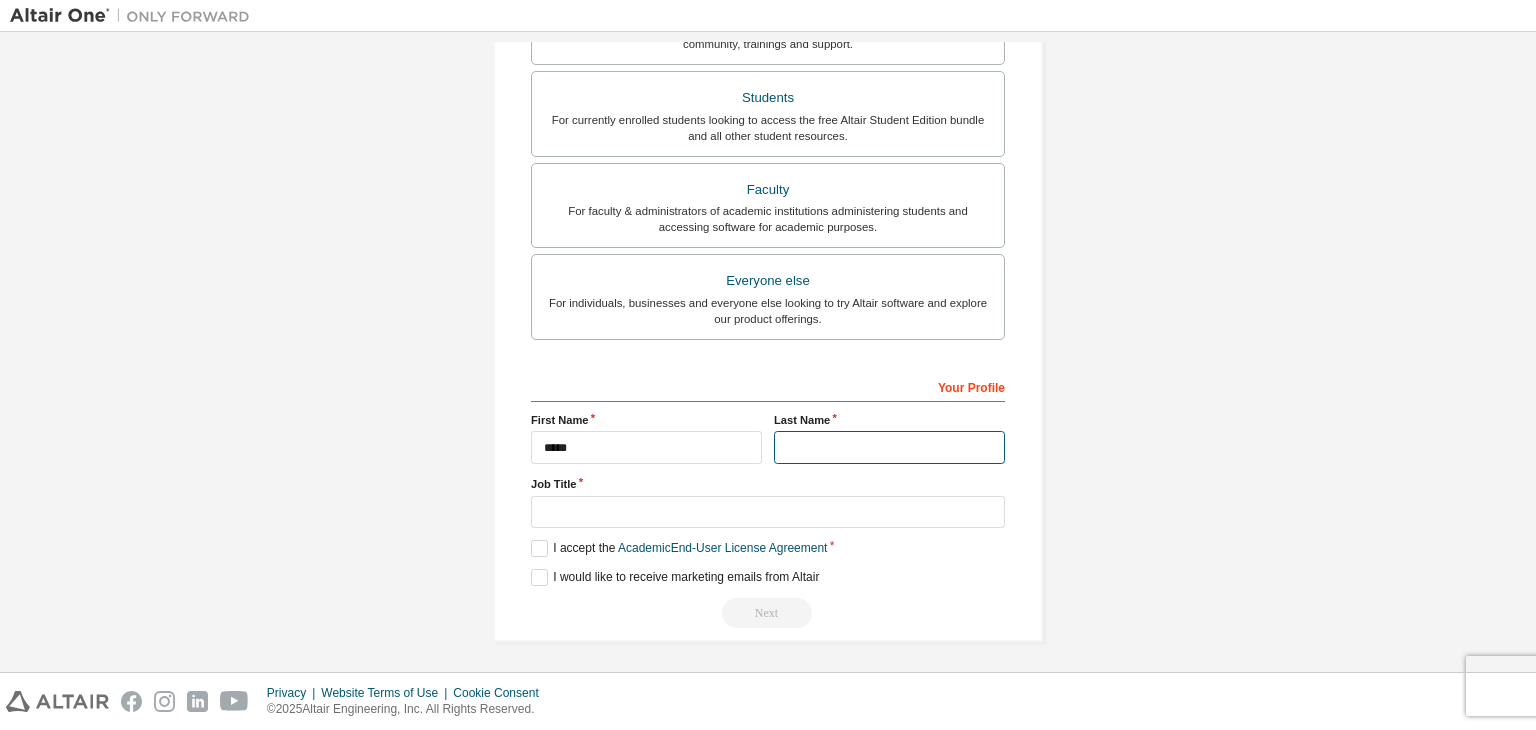 click at bounding box center [889, 447] 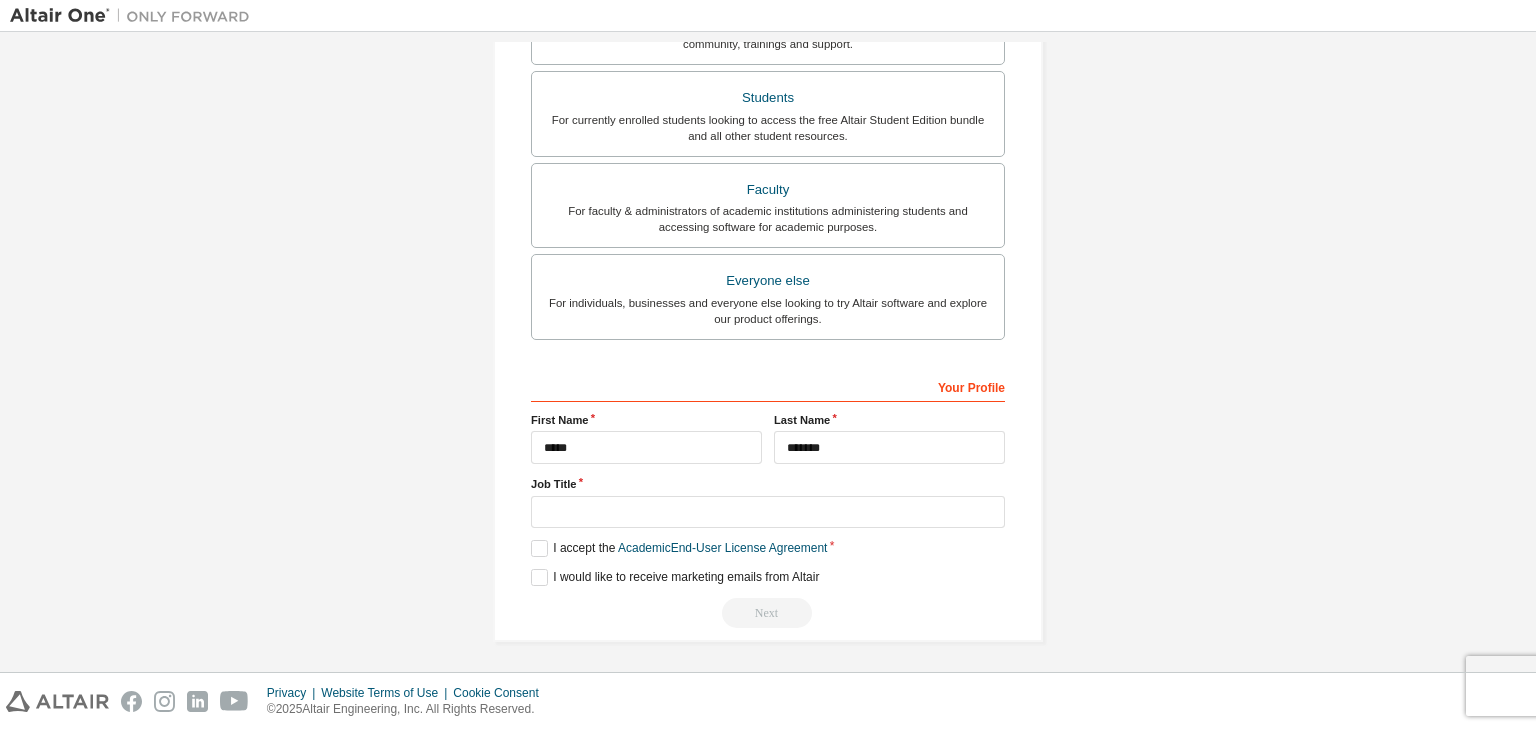 click on "Your Profile First Name ***** Last Name ******* Job Title Please provide State/Province to help us route sales and support resources to you more efficiently. I accept the   Academic   End-User License Agreement I would like to receive marketing emails from Altair Next" at bounding box center (768, 499) 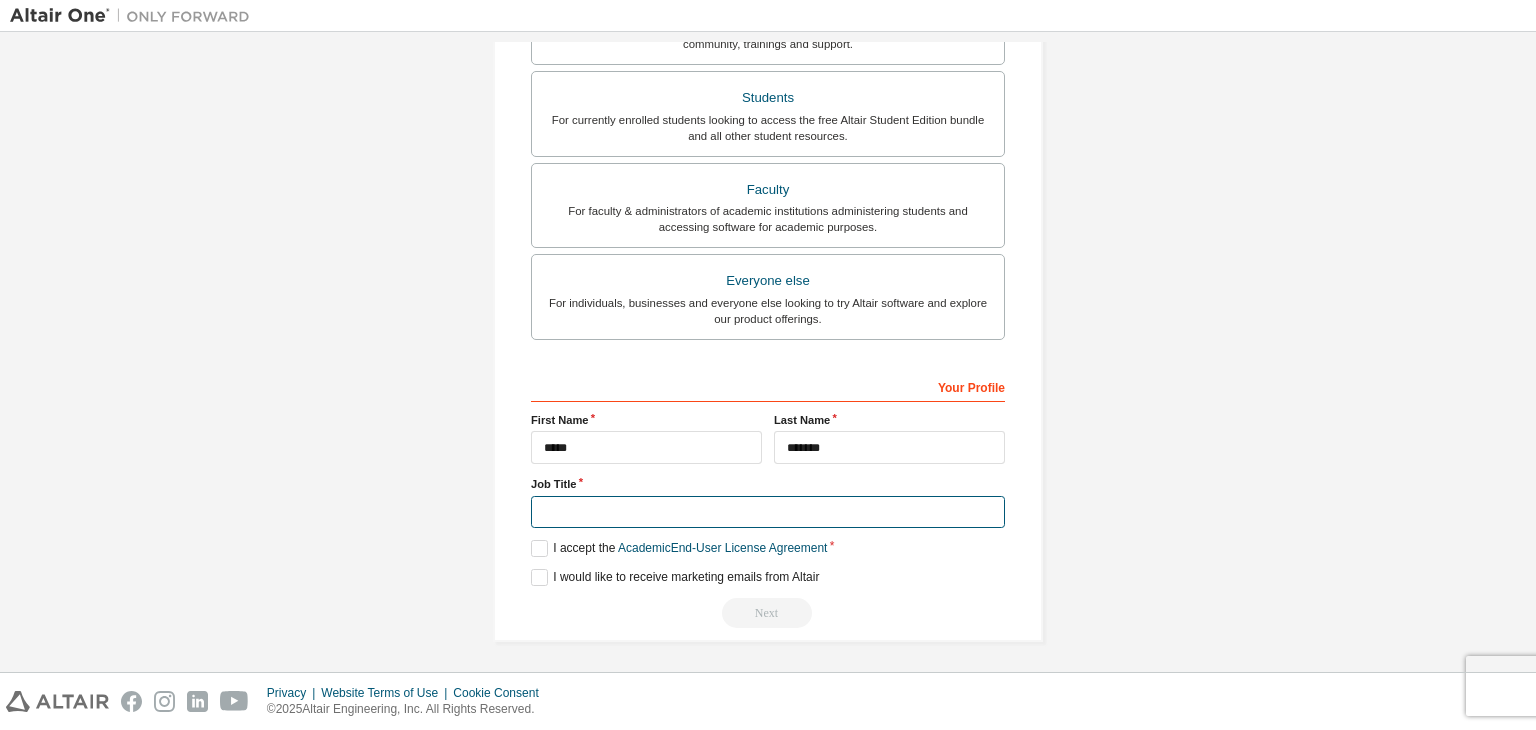click at bounding box center [768, 512] 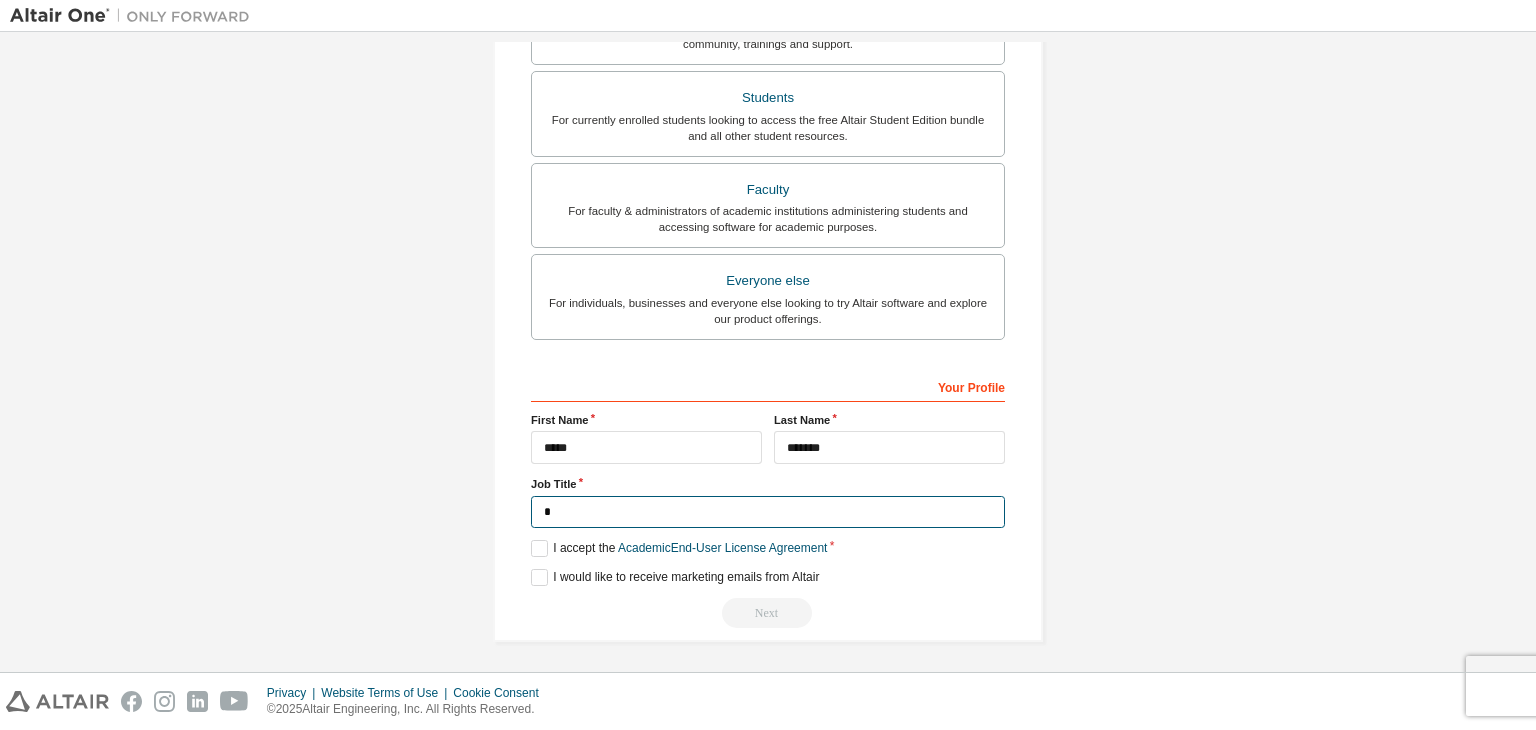 type on "*" 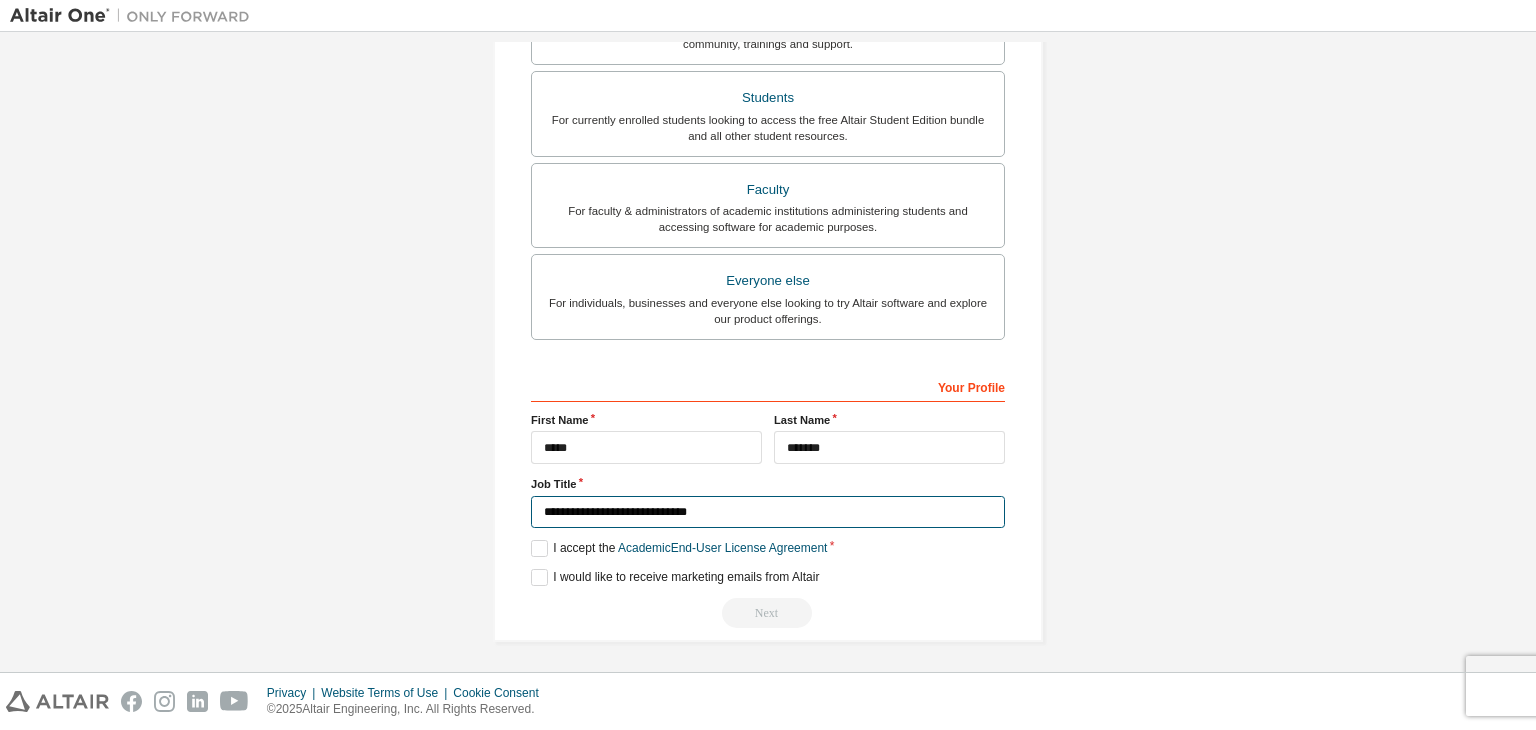 click on "**********" at bounding box center [768, 512] 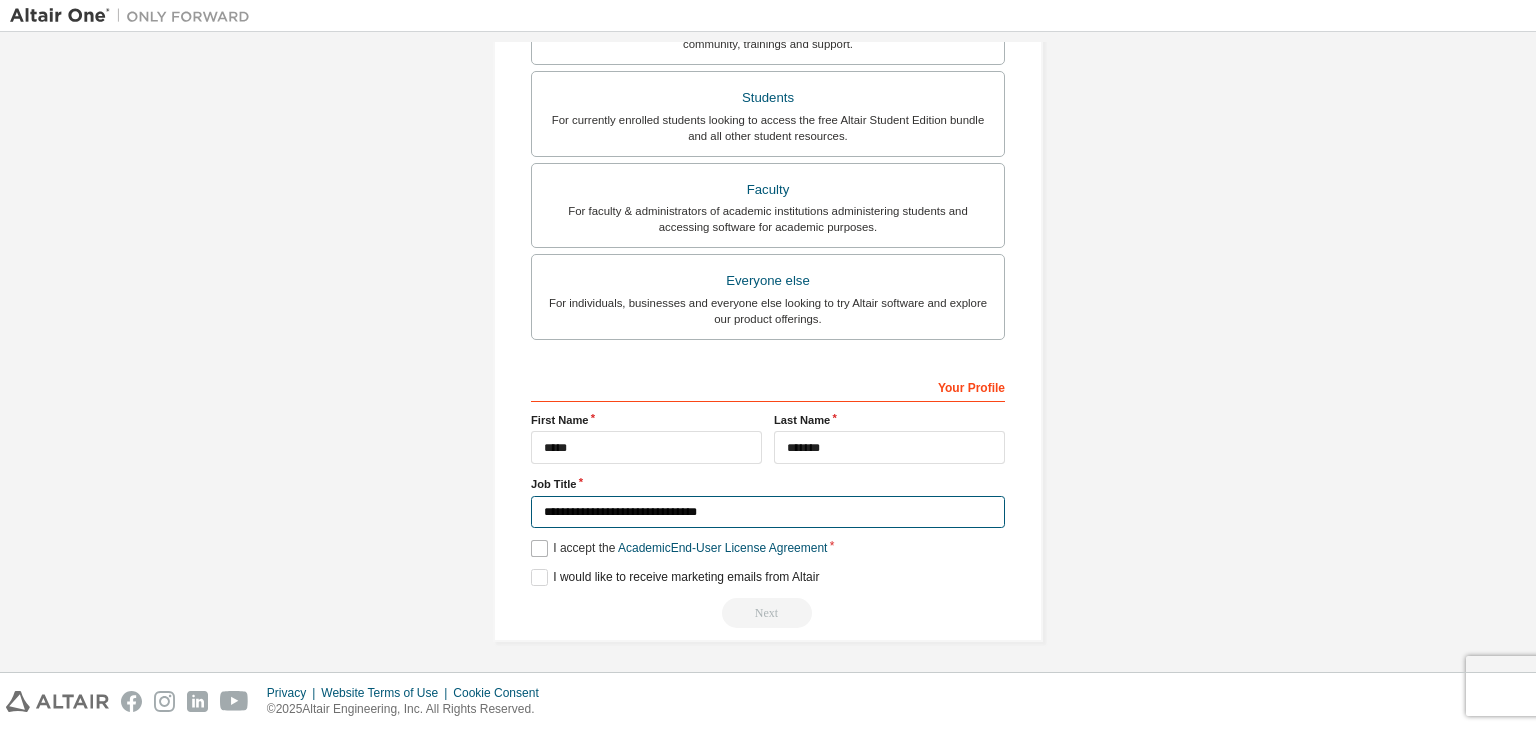 type on "**********" 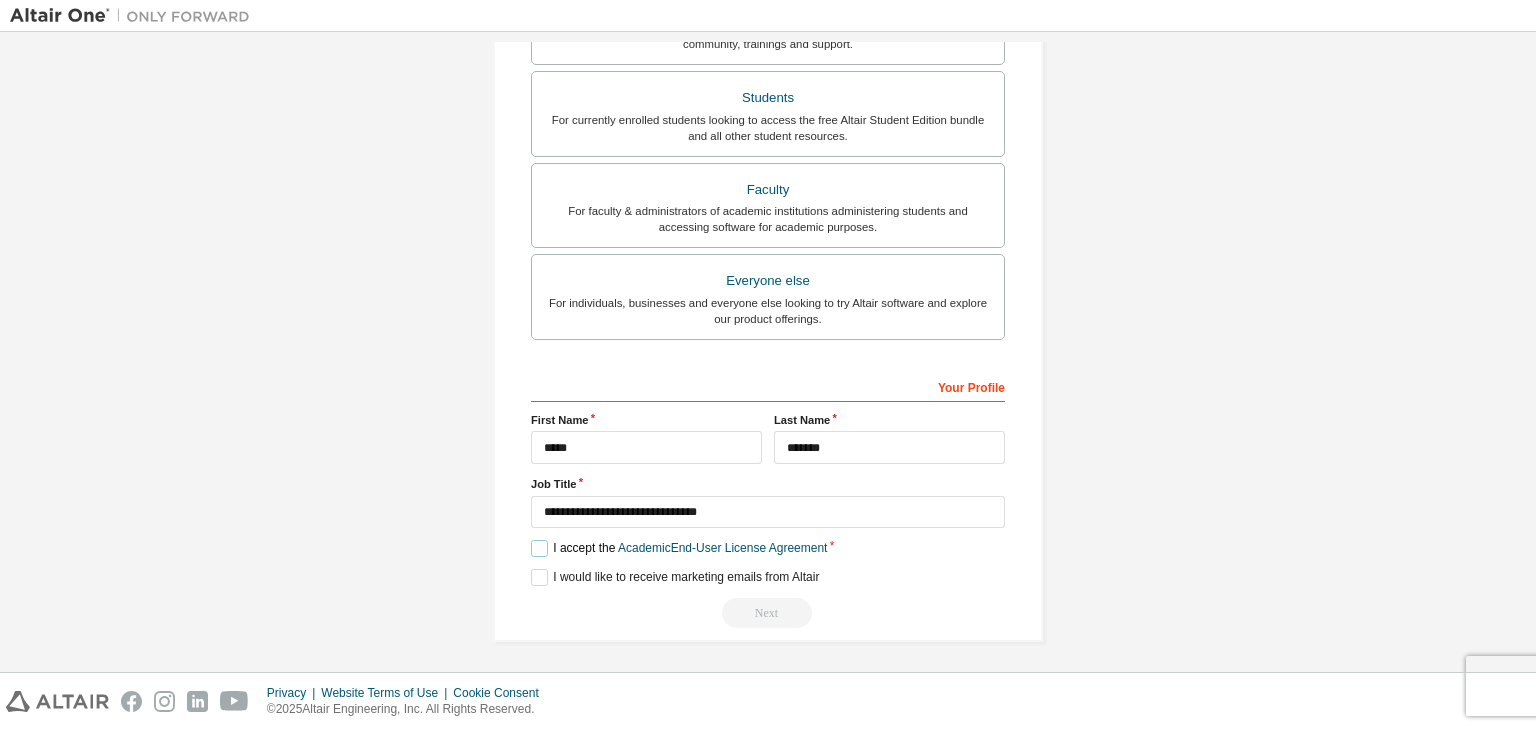 click on "I accept the   Academic   End-User License Agreement" at bounding box center [679, 548] 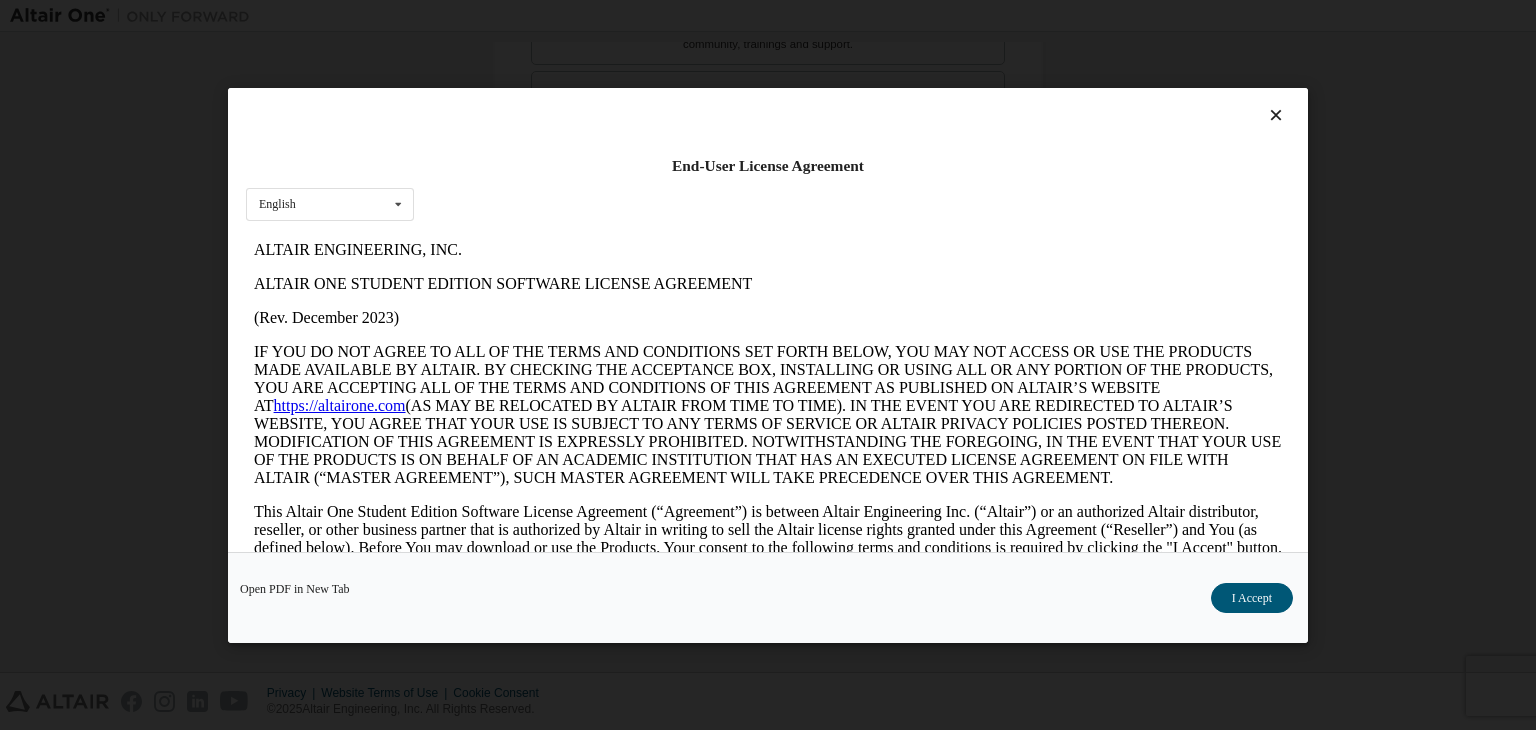 scroll, scrollTop: 0, scrollLeft: 0, axis: both 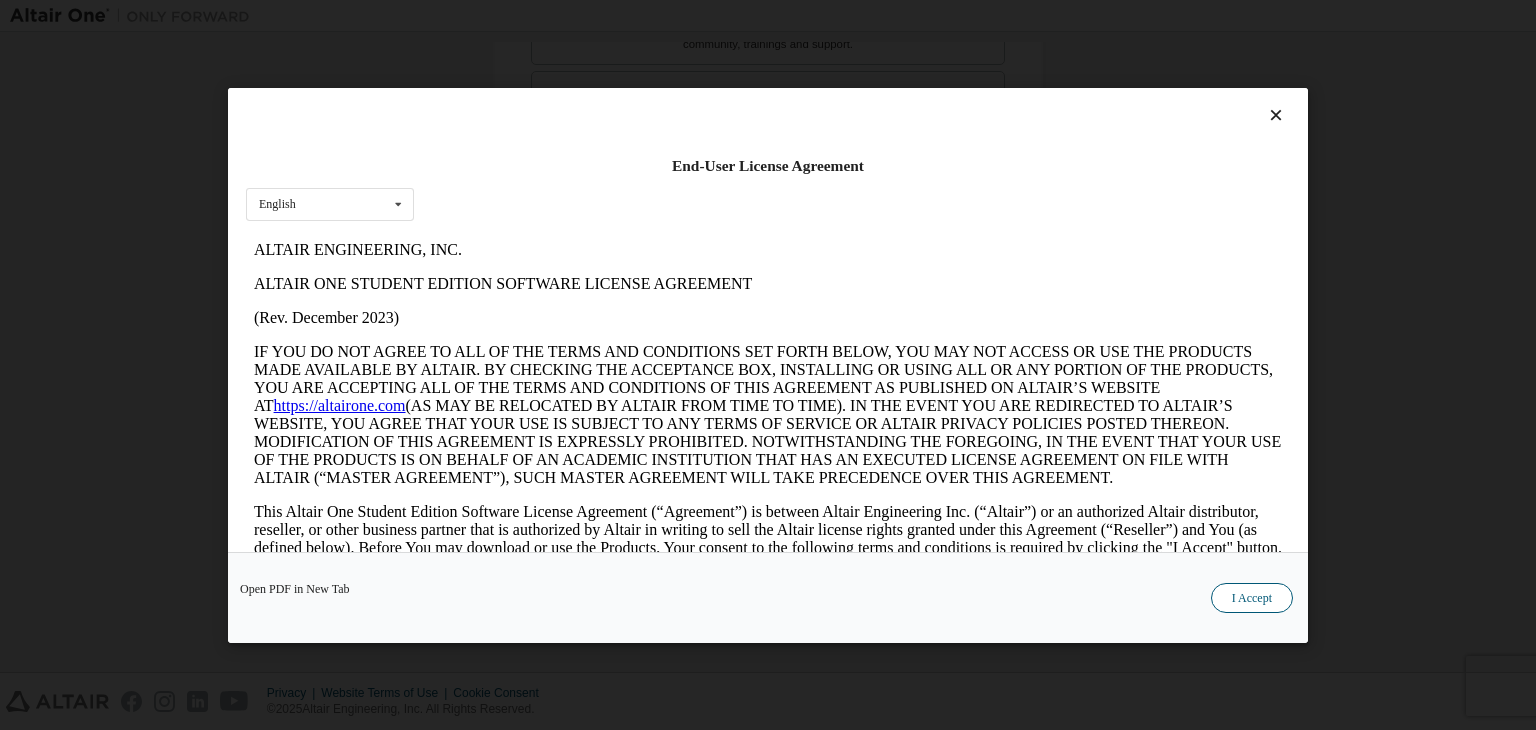 click on "I Accept" at bounding box center (1252, 598) 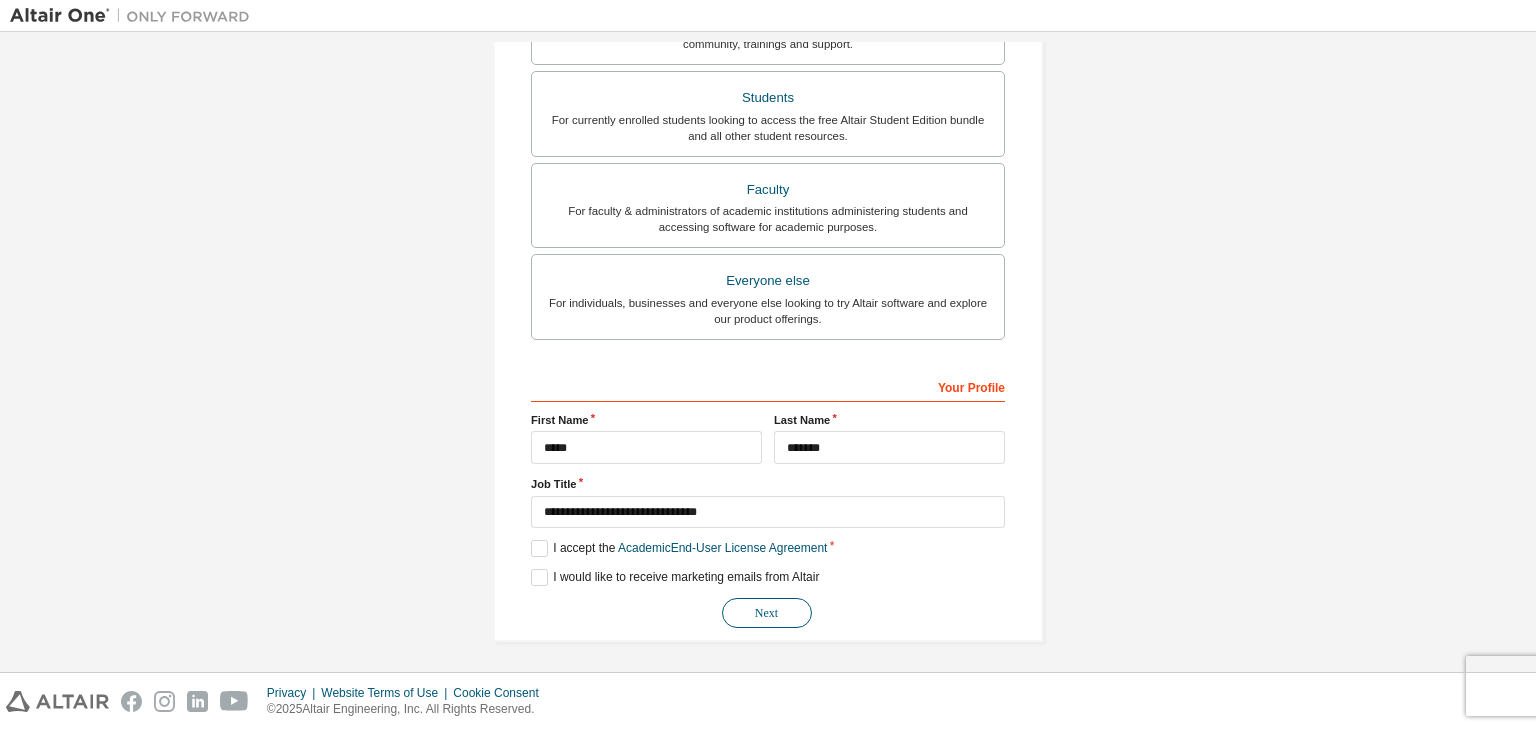 click on "Next" at bounding box center [767, 613] 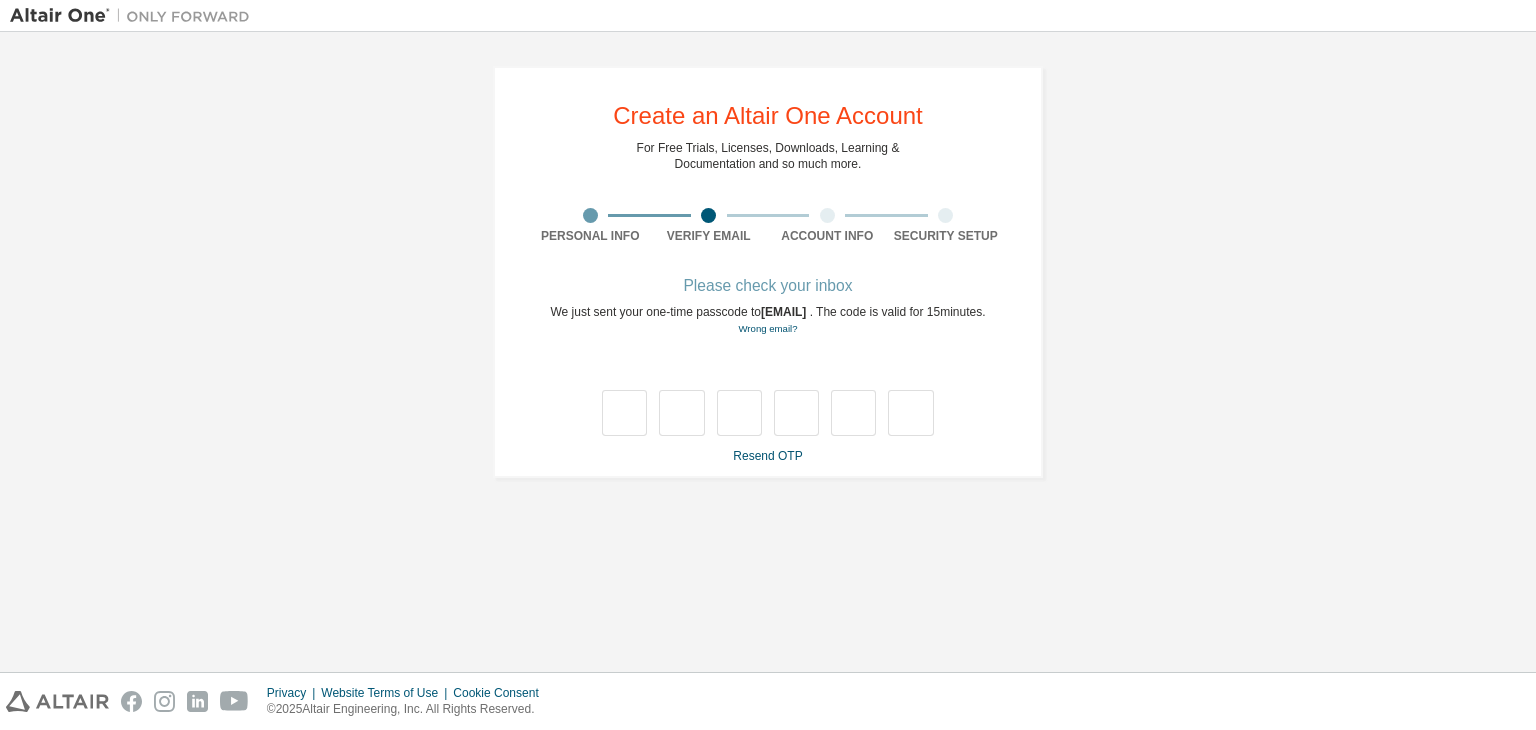 scroll, scrollTop: 0, scrollLeft: 0, axis: both 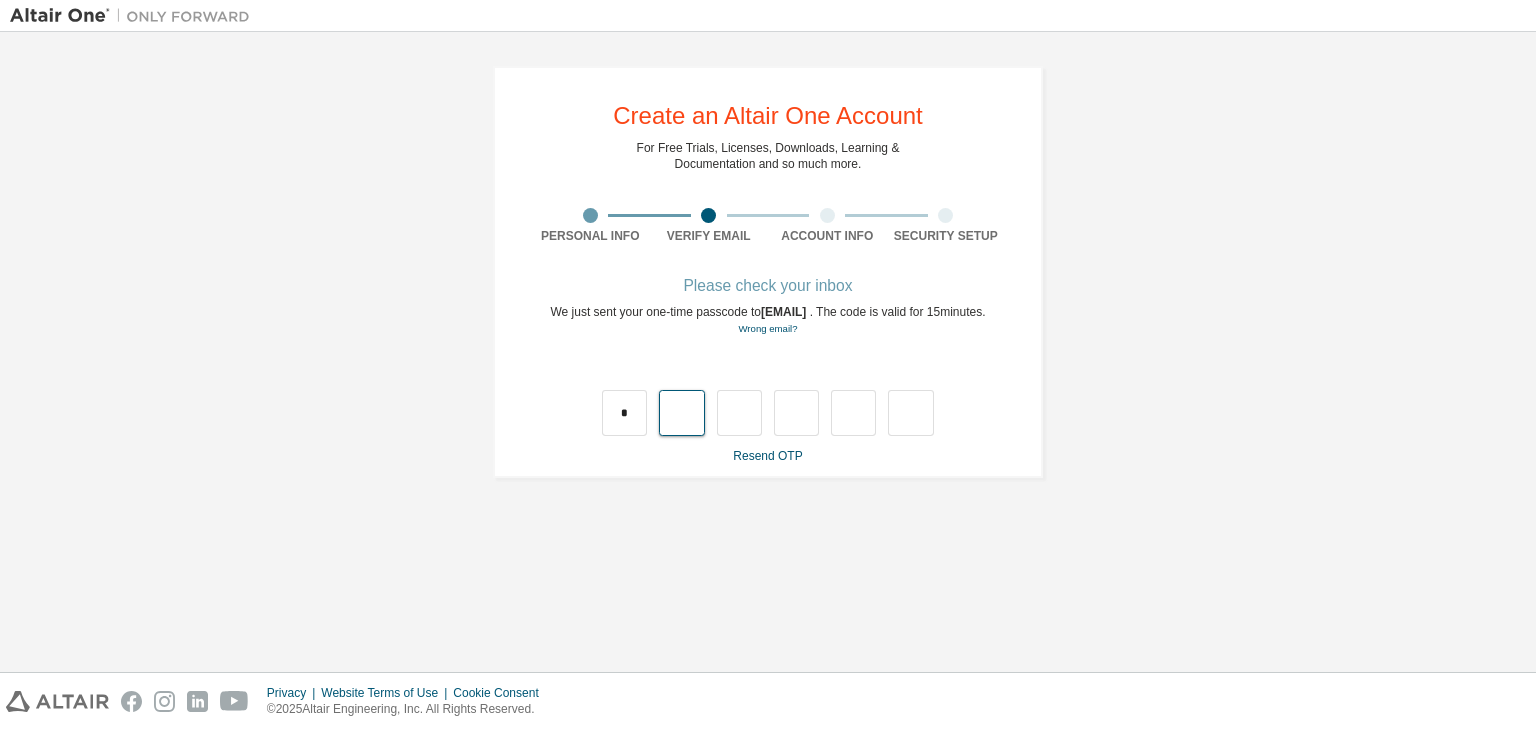 type on "*" 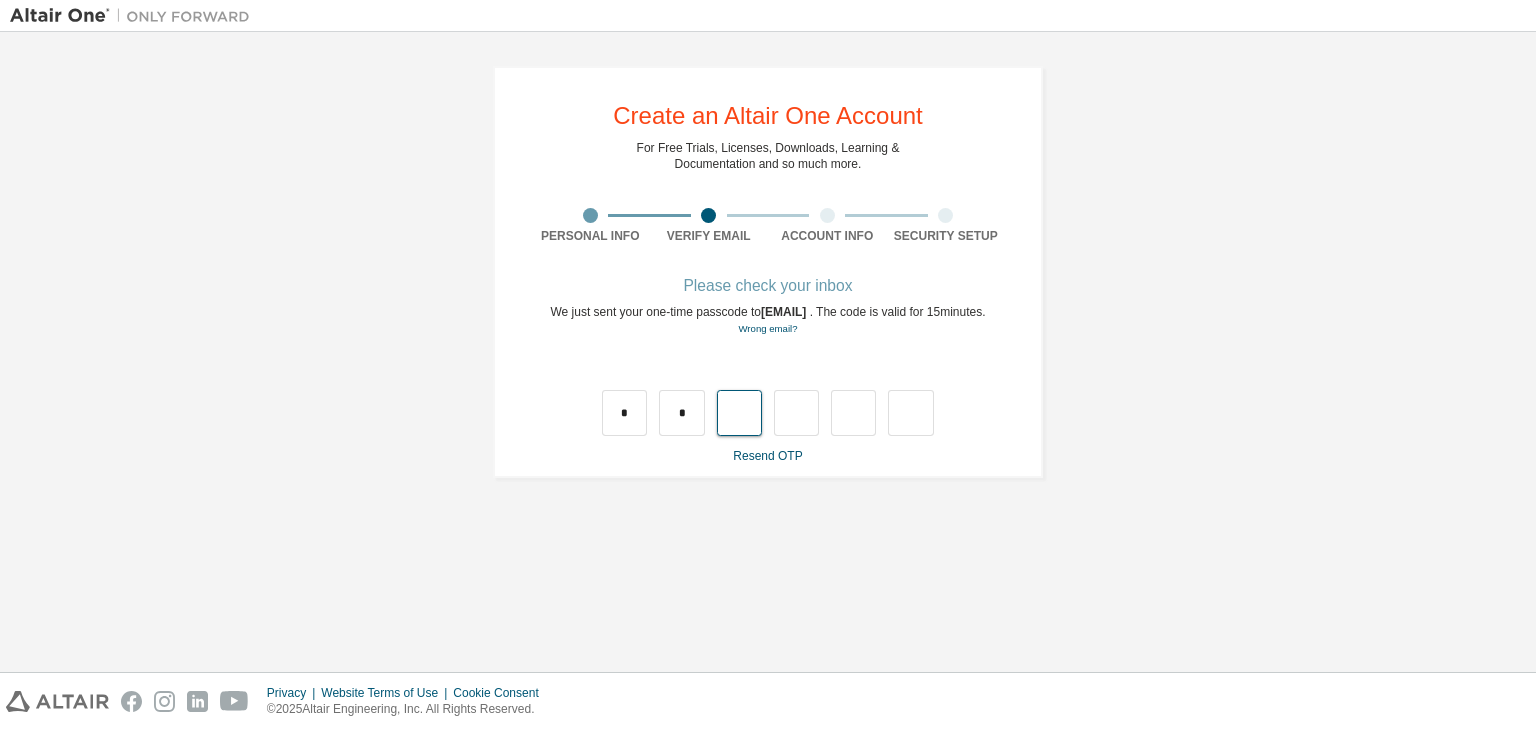 type on "*" 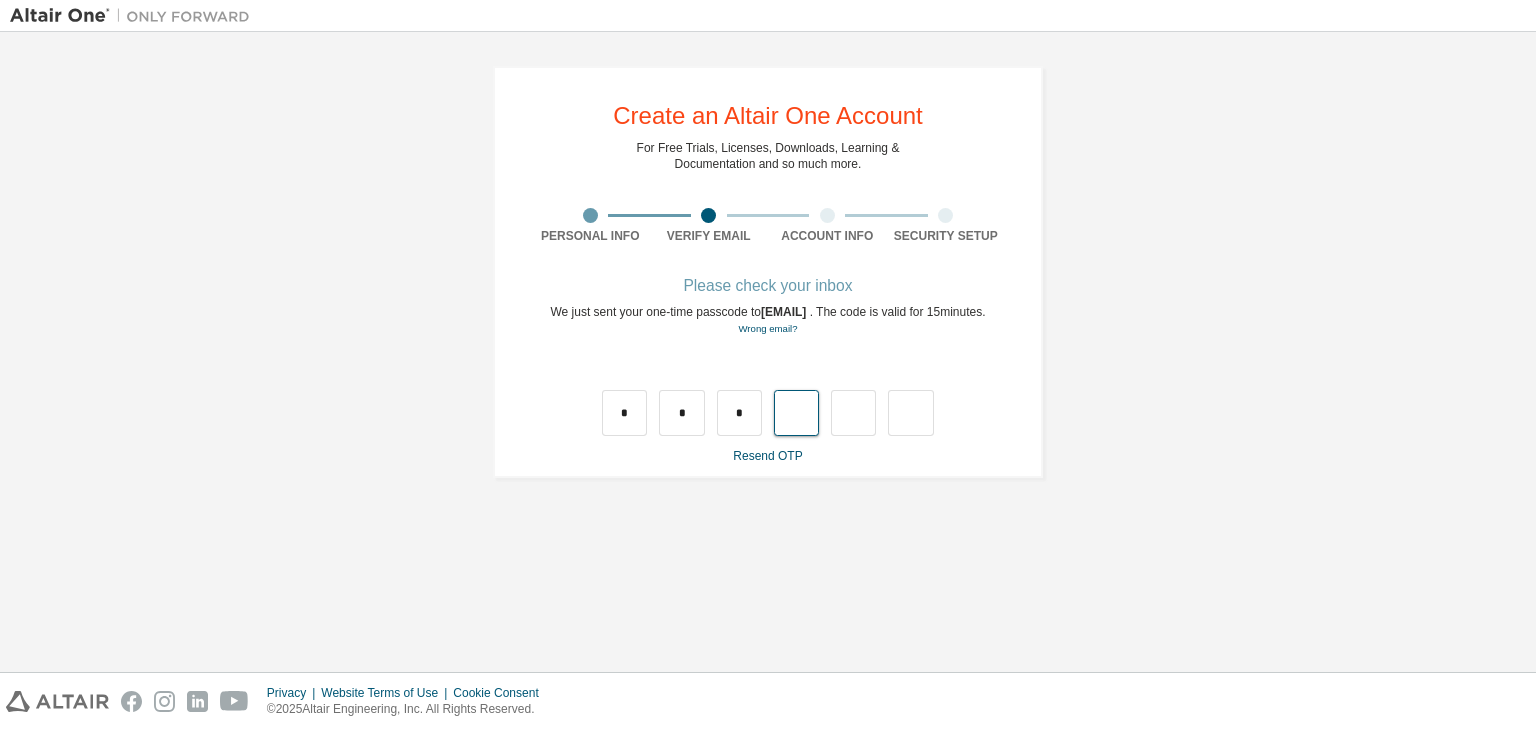 type on "*" 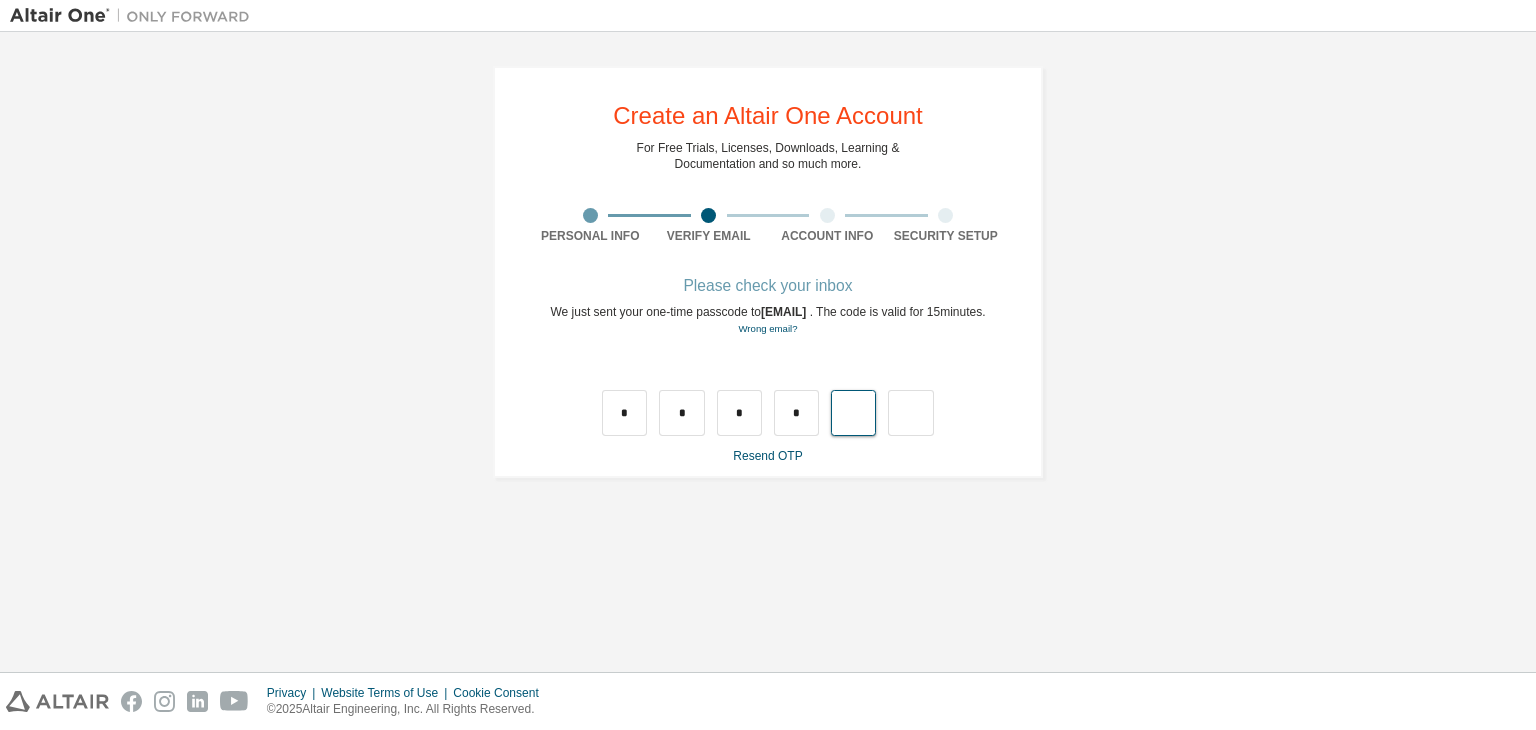 type on "*" 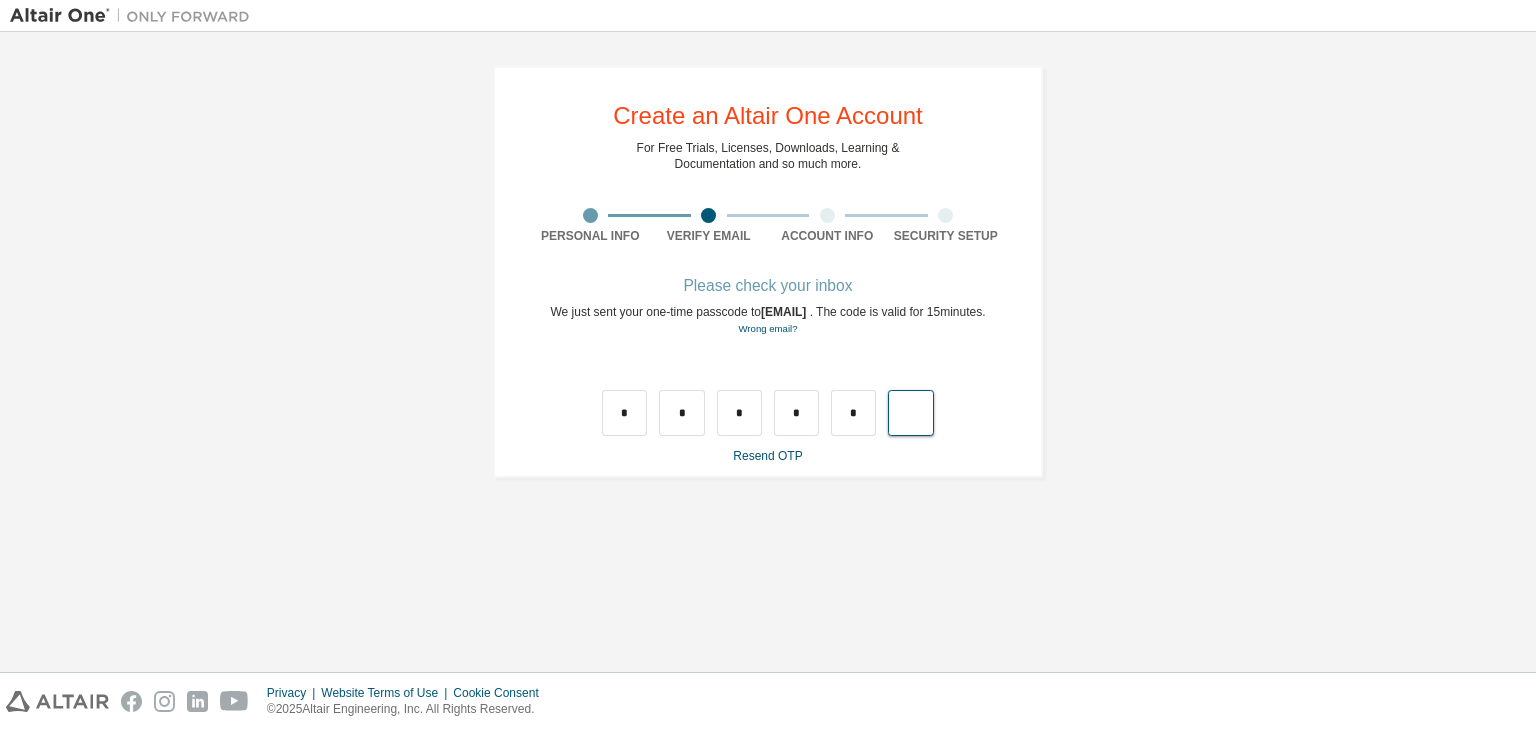 type on "*" 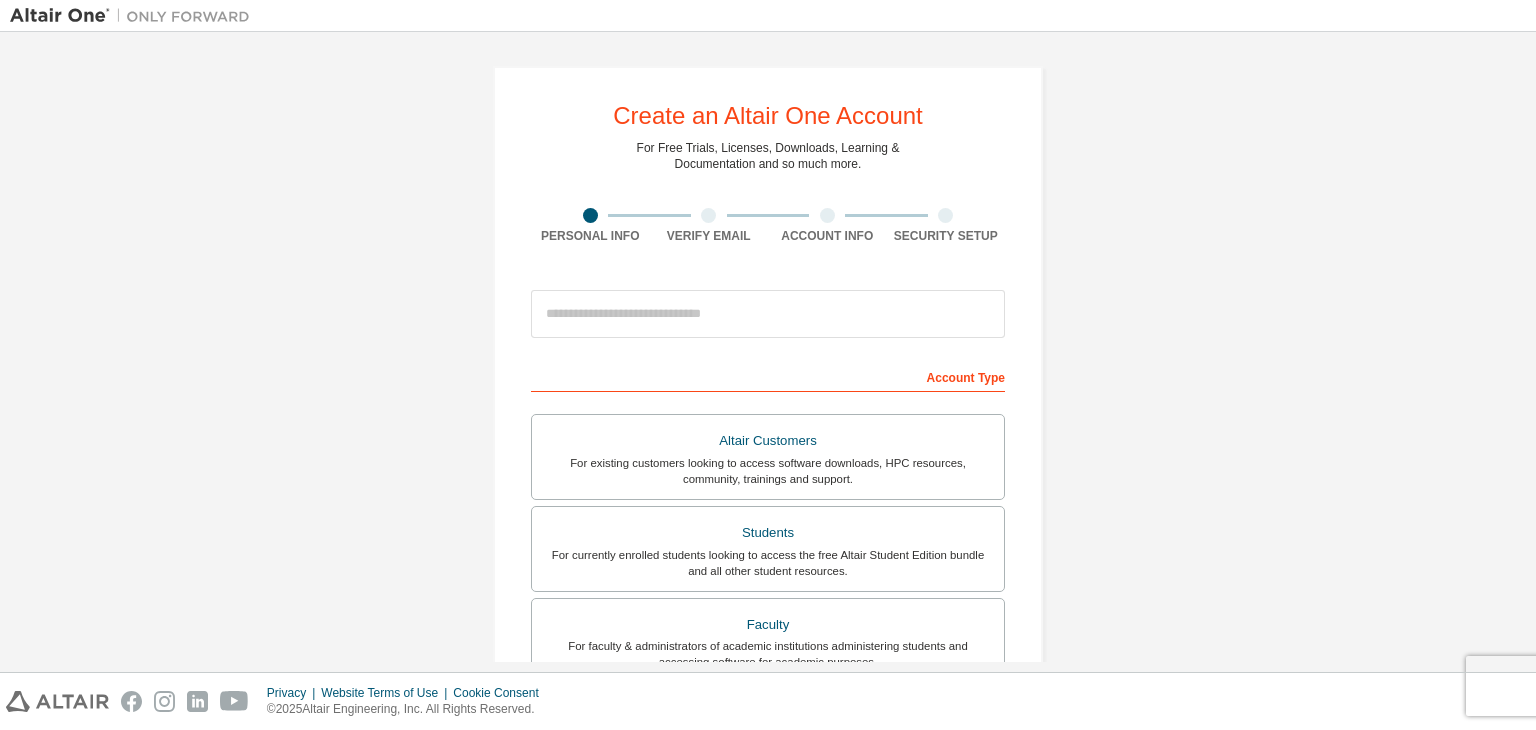 scroll, scrollTop: 0, scrollLeft: 0, axis: both 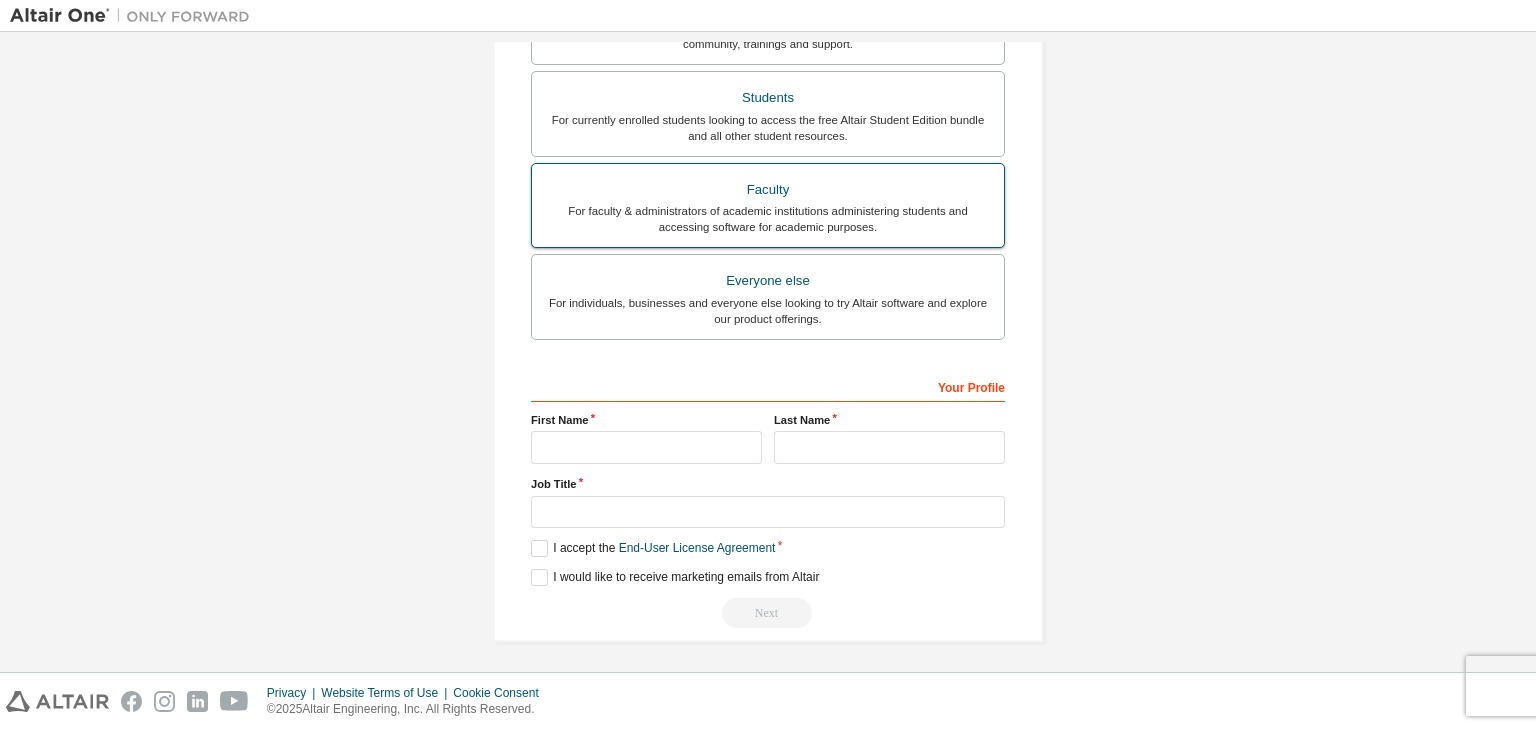 click on "For faculty & administrators of academic institutions administering students and accessing software for academic purposes." at bounding box center [768, 219] 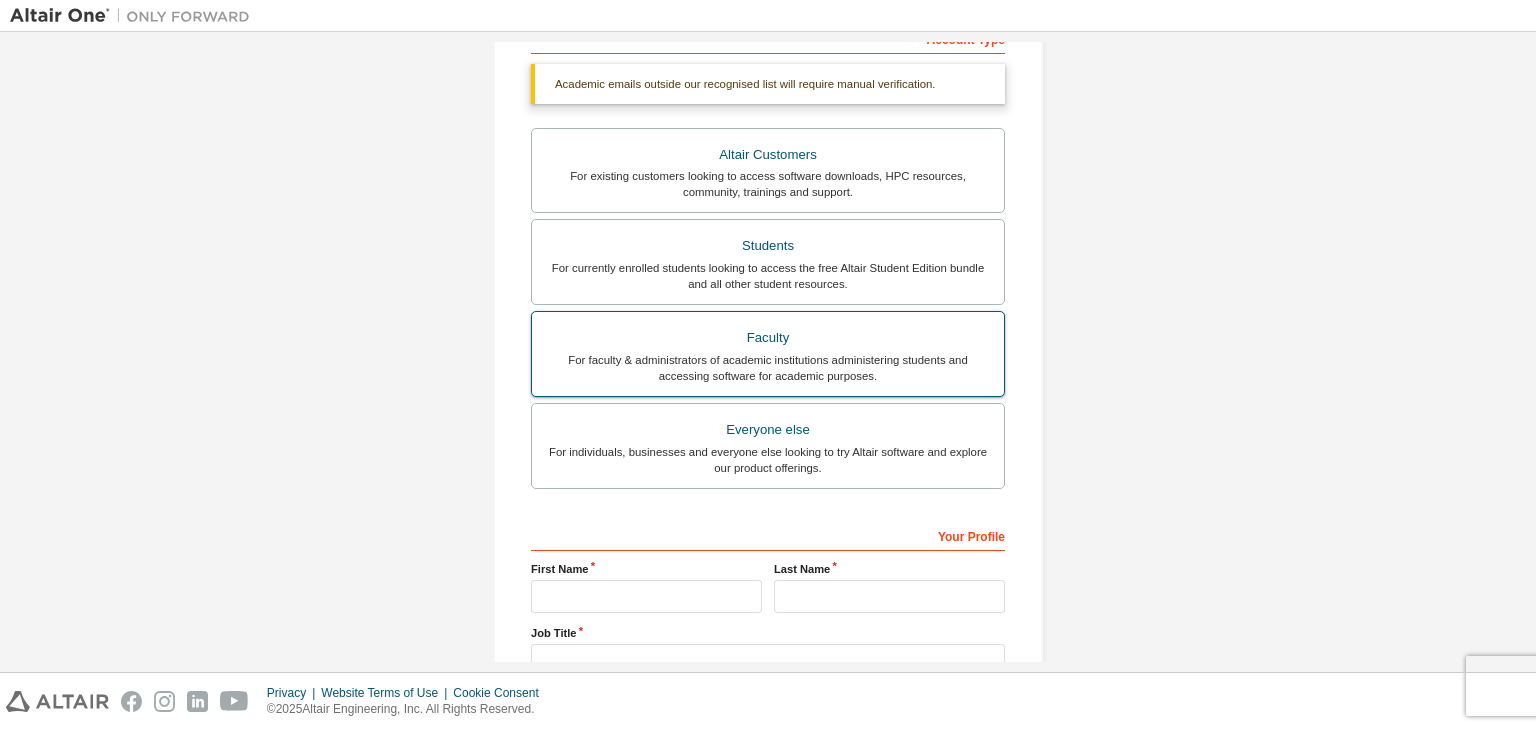 scroll, scrollTop: 339, scrollLeft: 0, axis: vertical 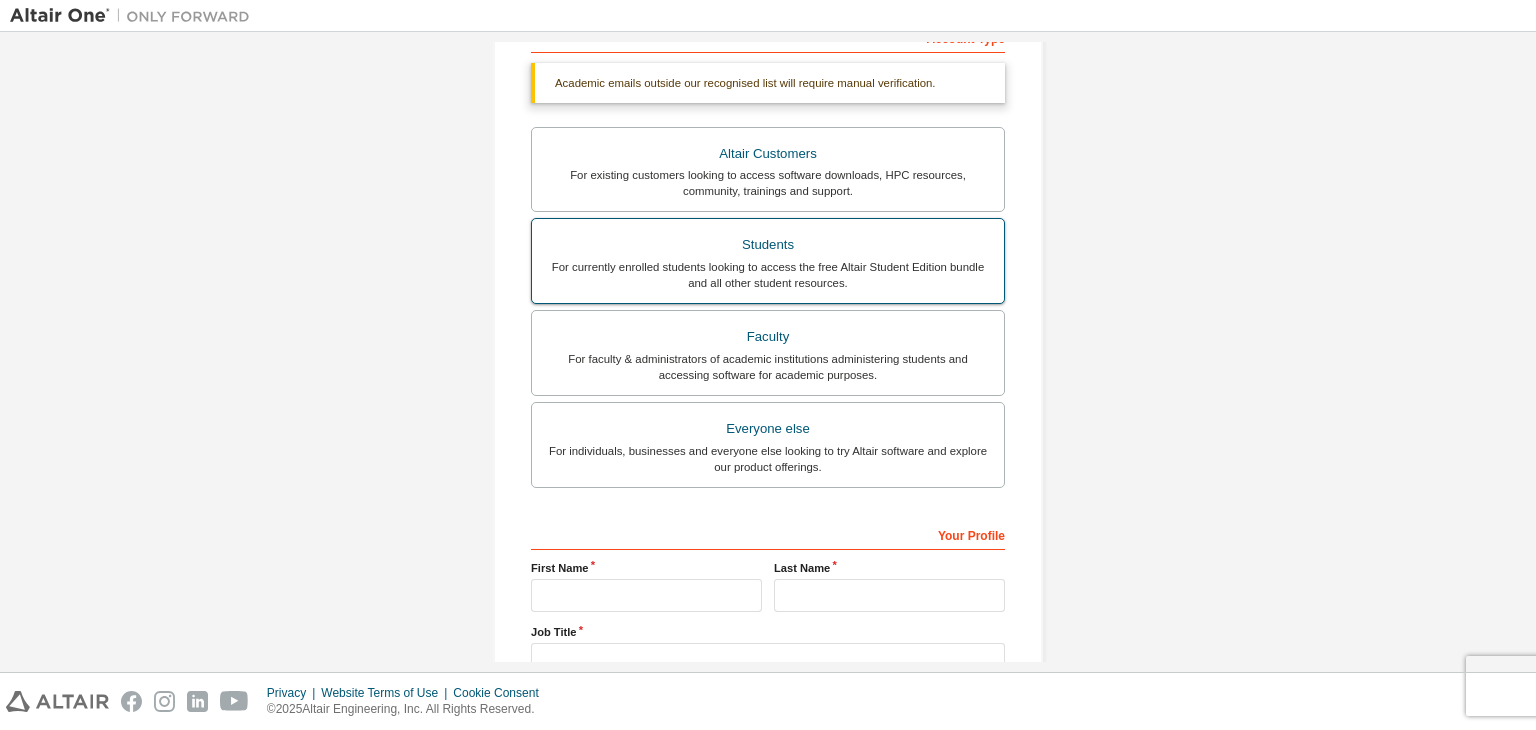 click on "For currently enrolled students looking to access the free Altair Student Edition bundle and all other student resources." at bounding box center [768, 275] 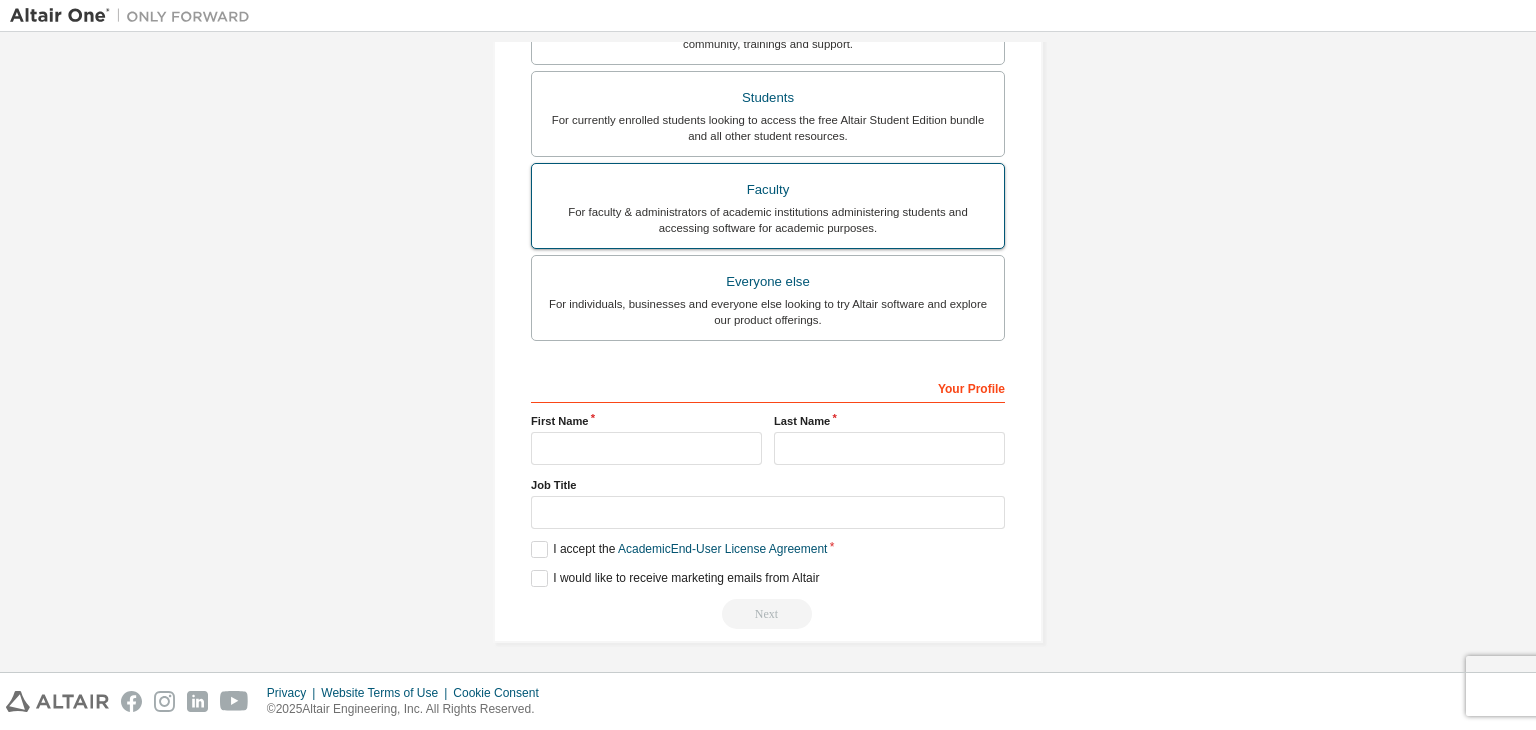scroll, scrollTop: 487, scrollLeft: 0, axis: vertical 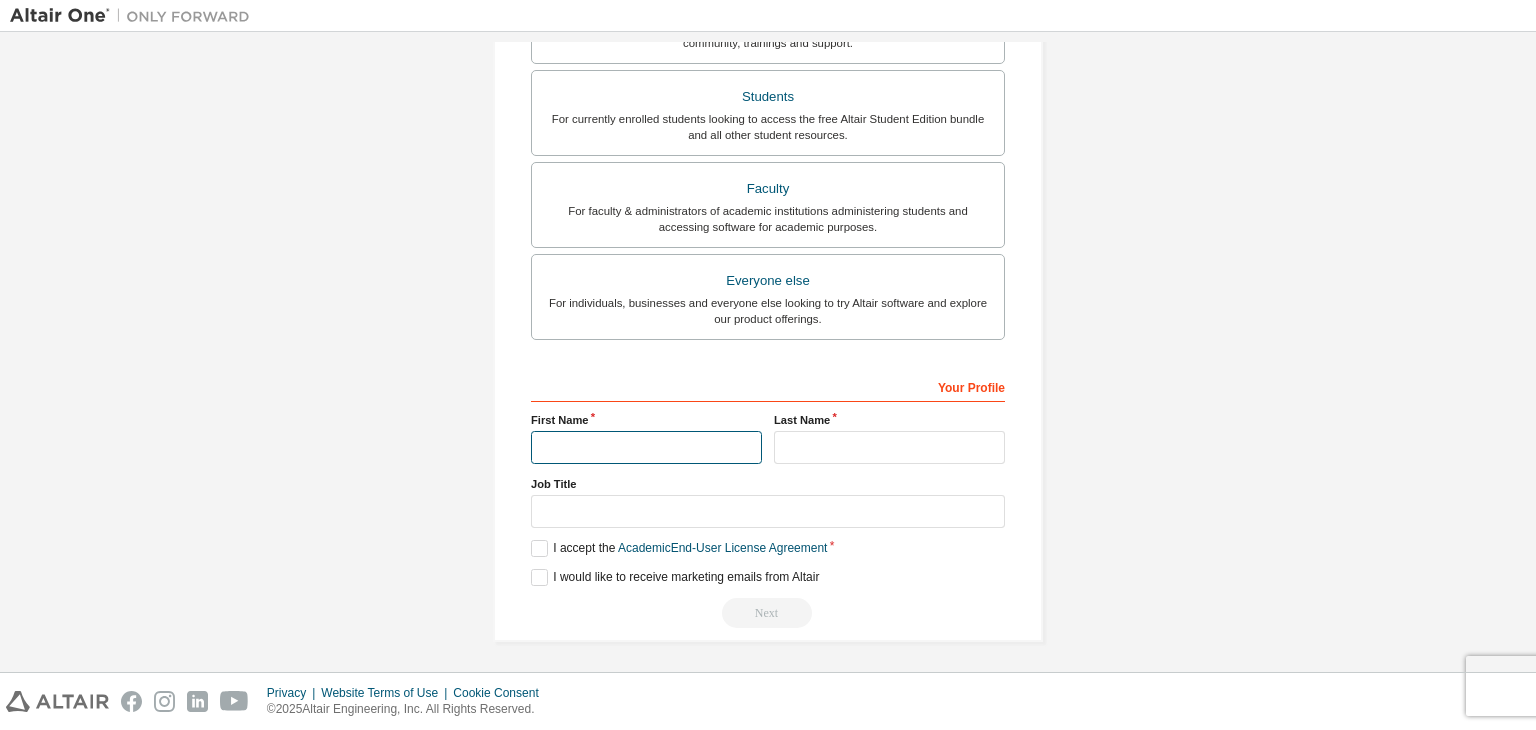 click at bounding box center [646, 447] 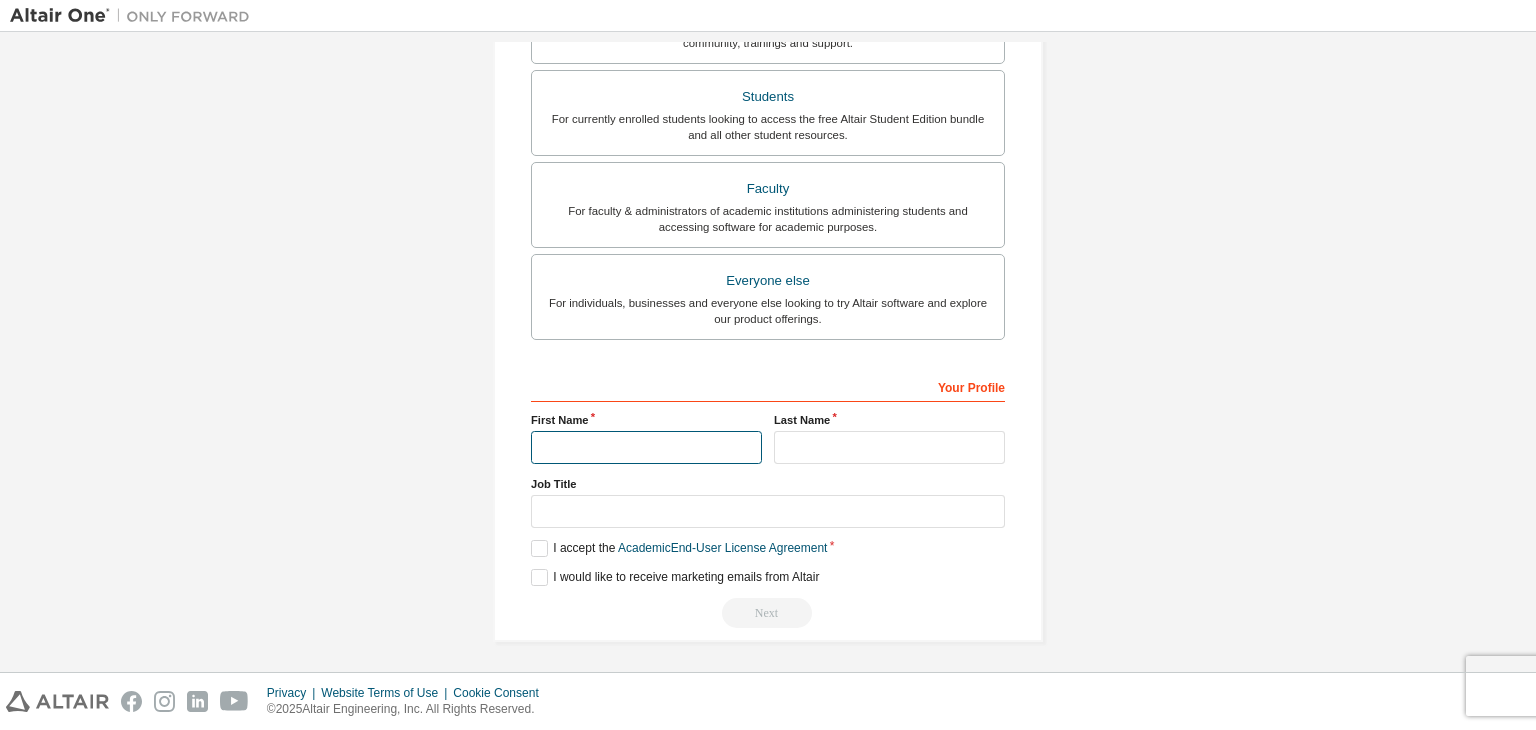type on "*****" 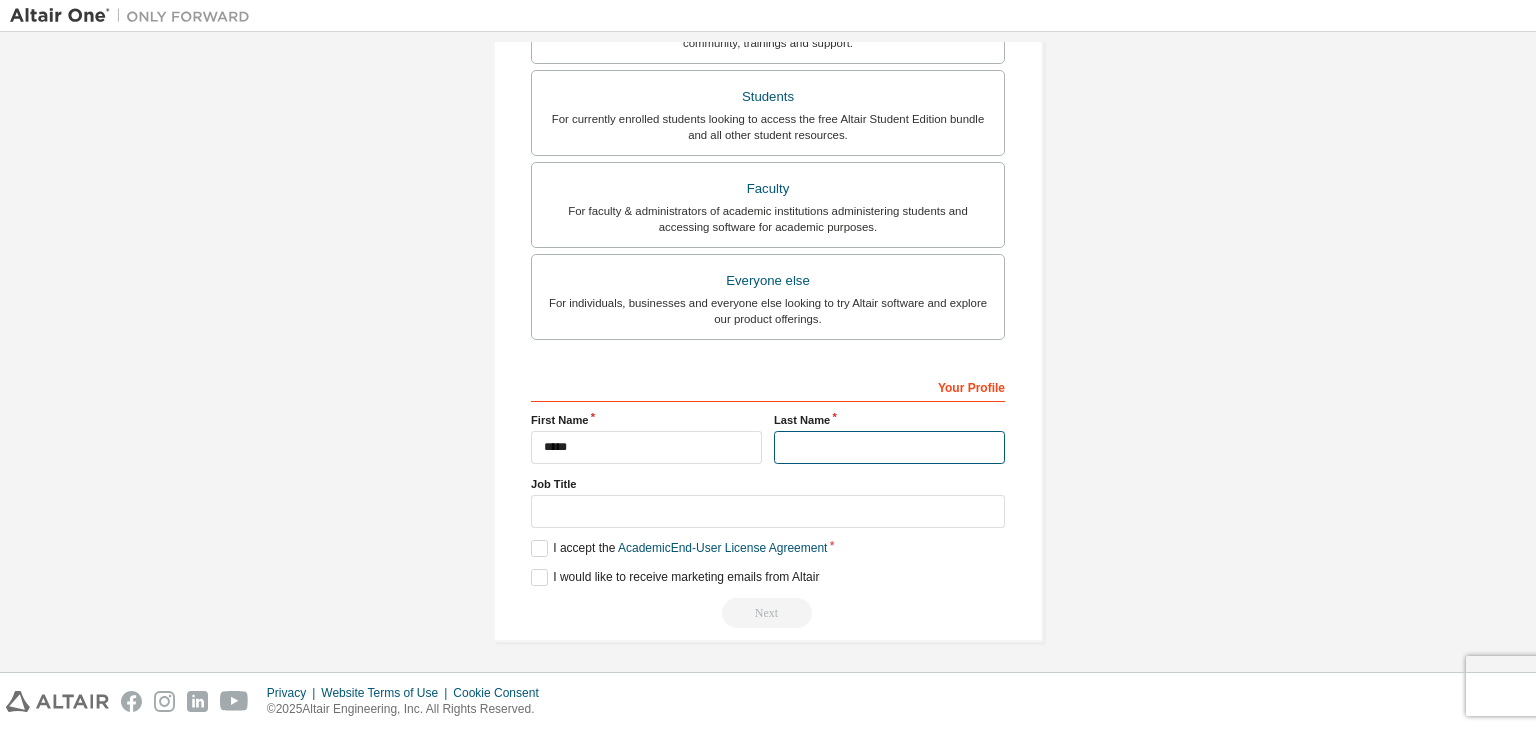 click at bounding box center [889, 447] 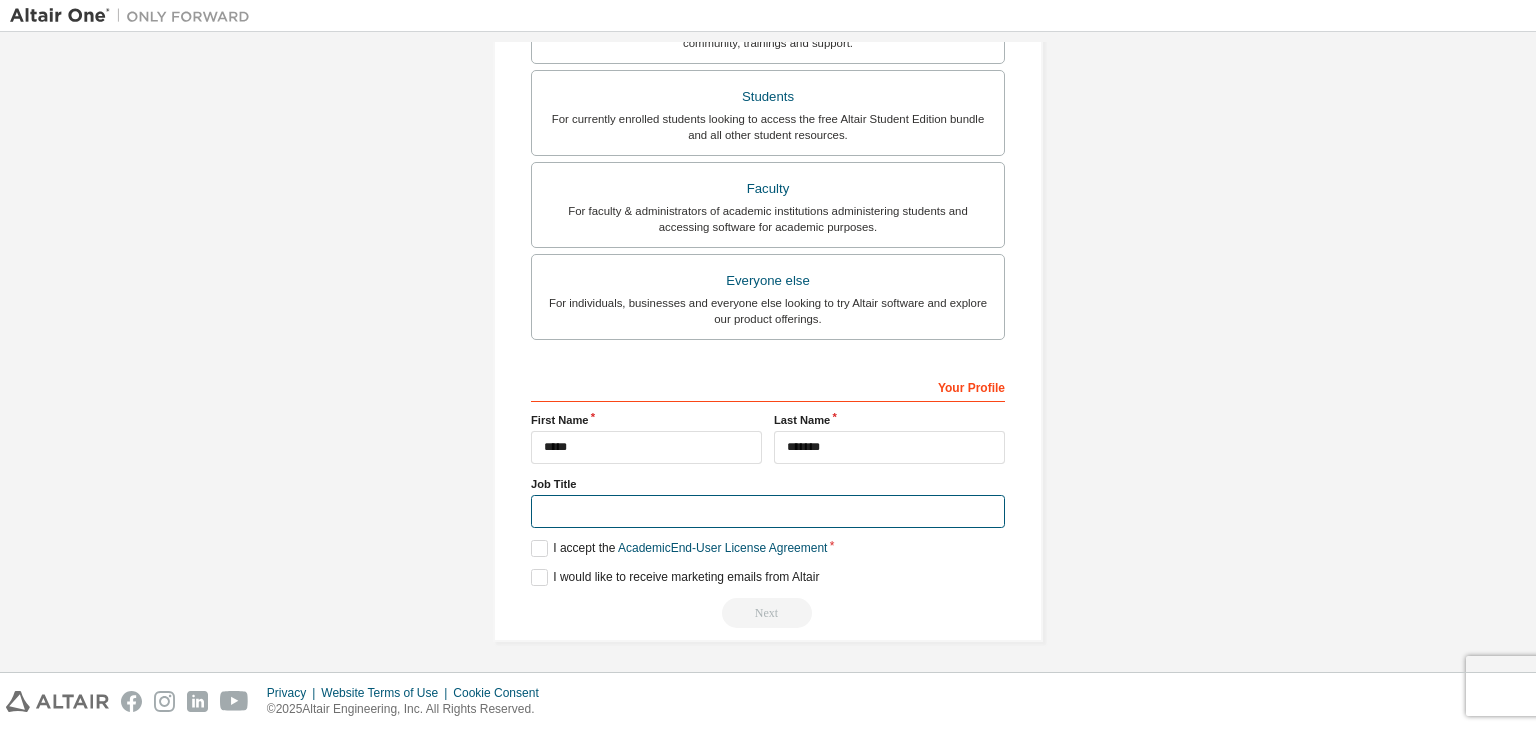 click at bounding box center [768, 511] 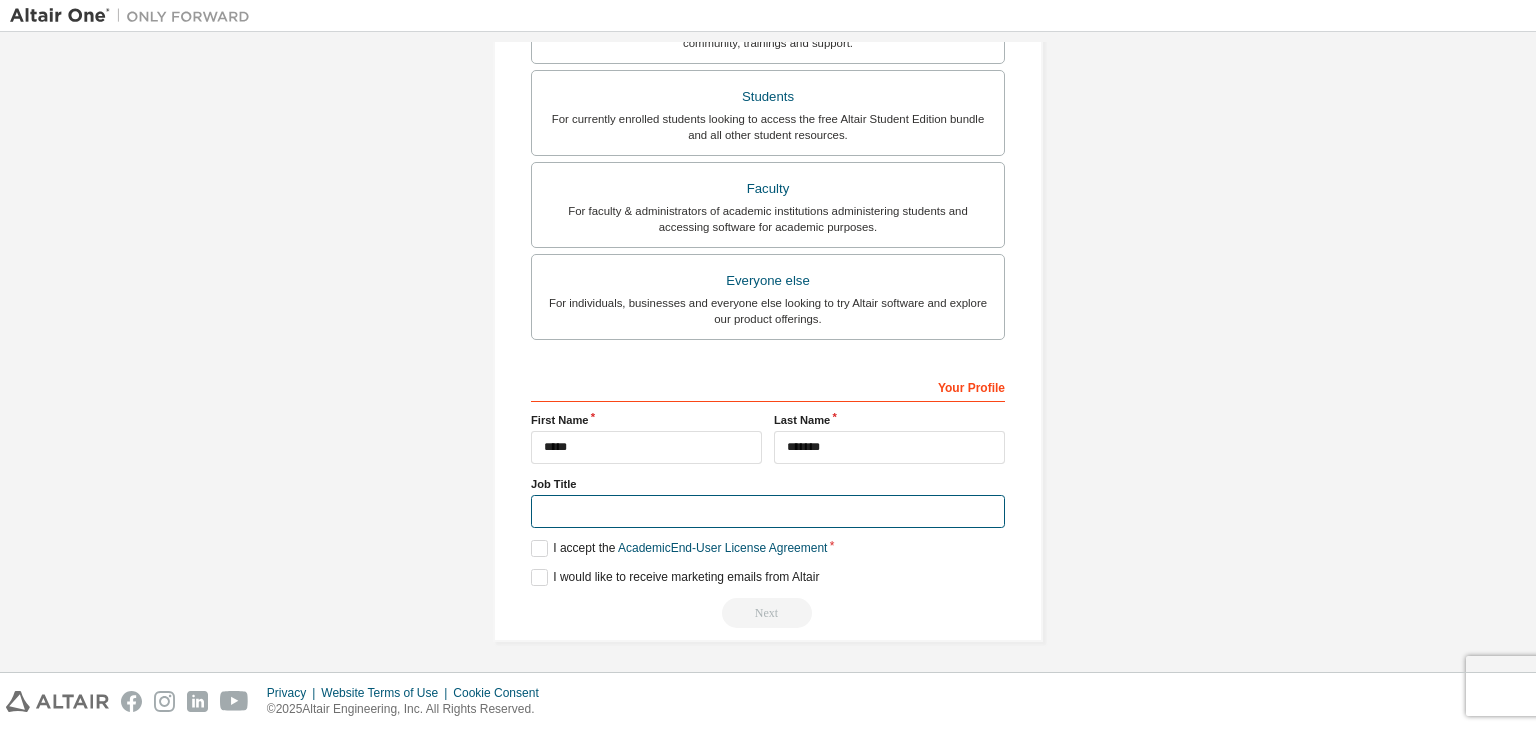 type on "**********" 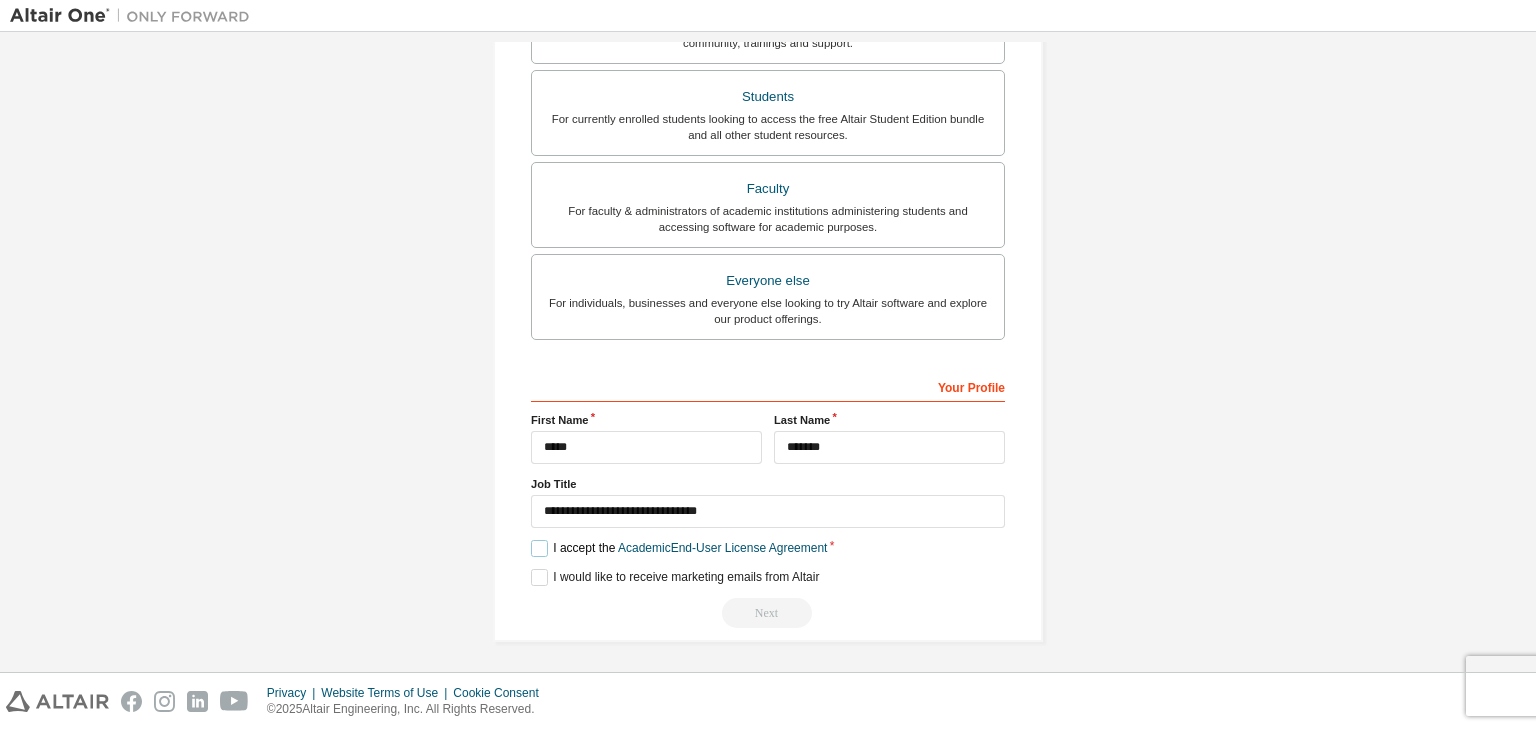 click on "I accept the   Academic   End-User License Agreement" at bounding box center [679, 548] 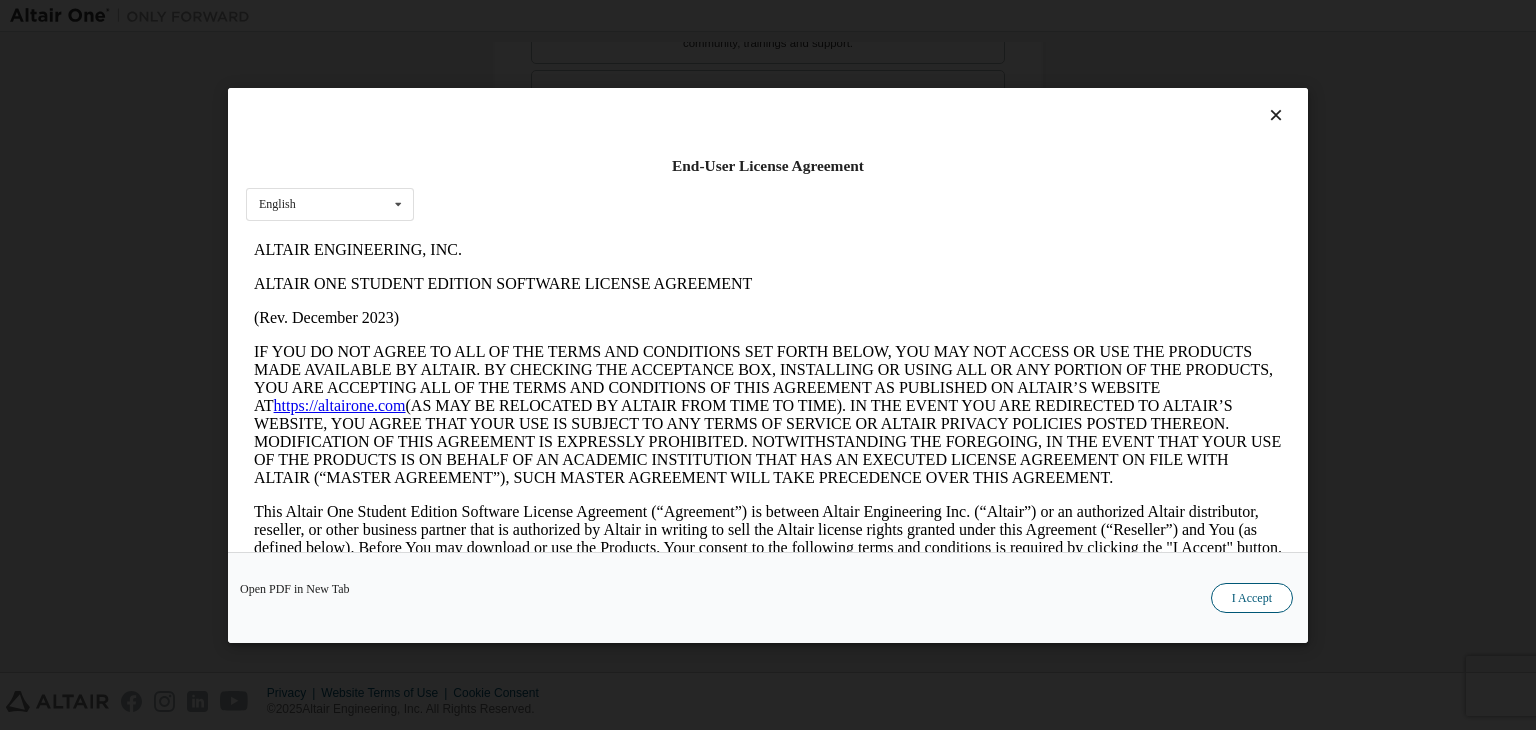 scroll, scrollTop: 0, scrollLeft: 0, axis: both 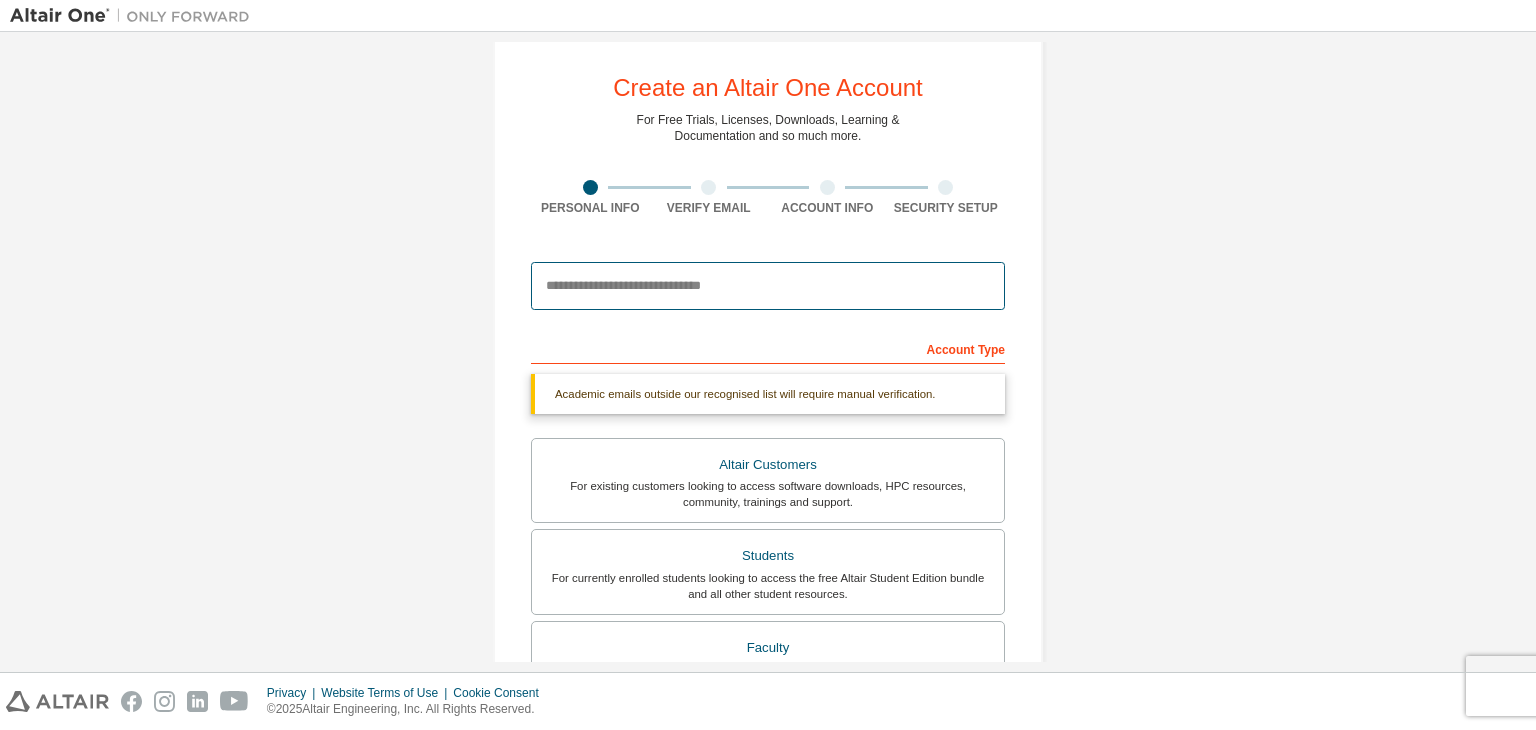 click at bounding box center (768, 286) 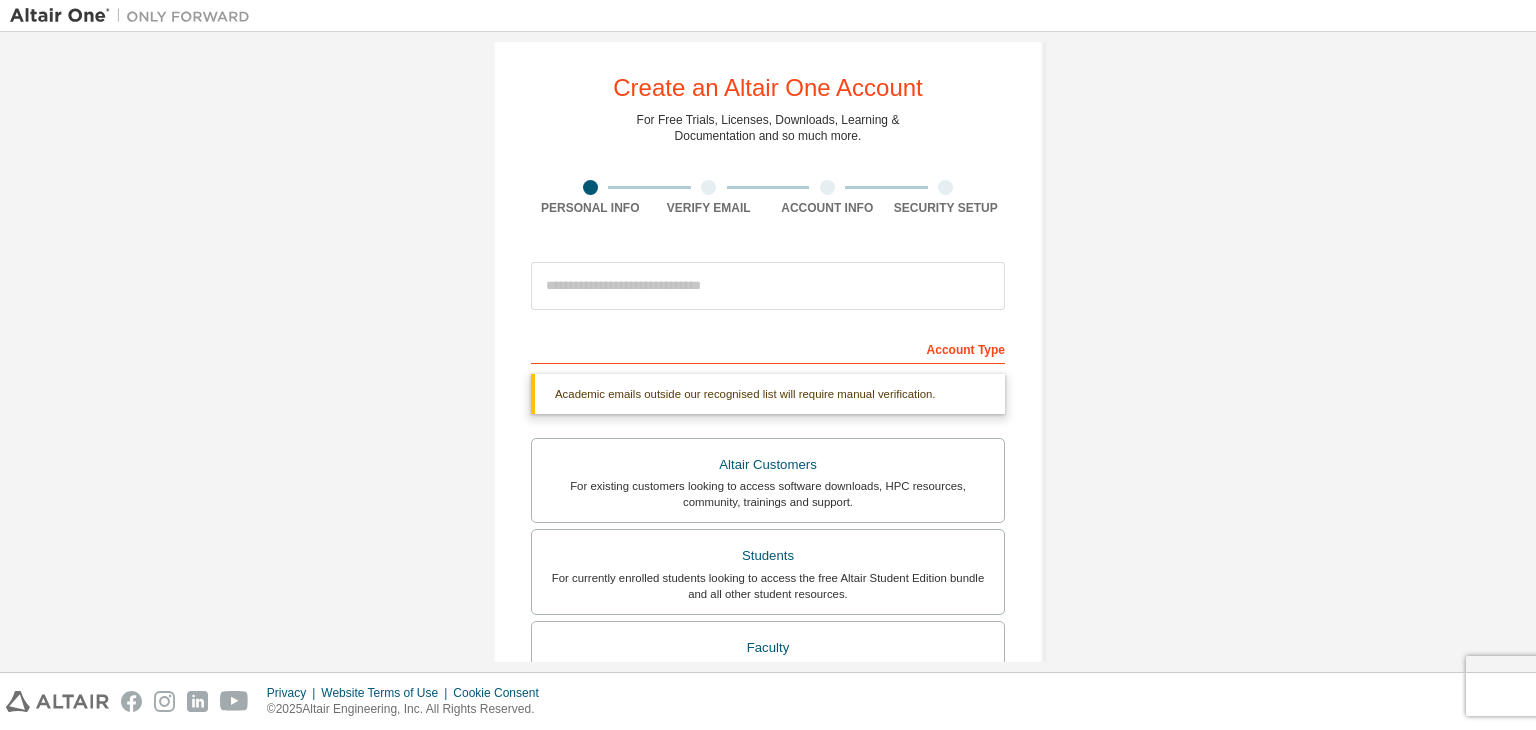 click on "Account Type" at bounding box center [768, 348] 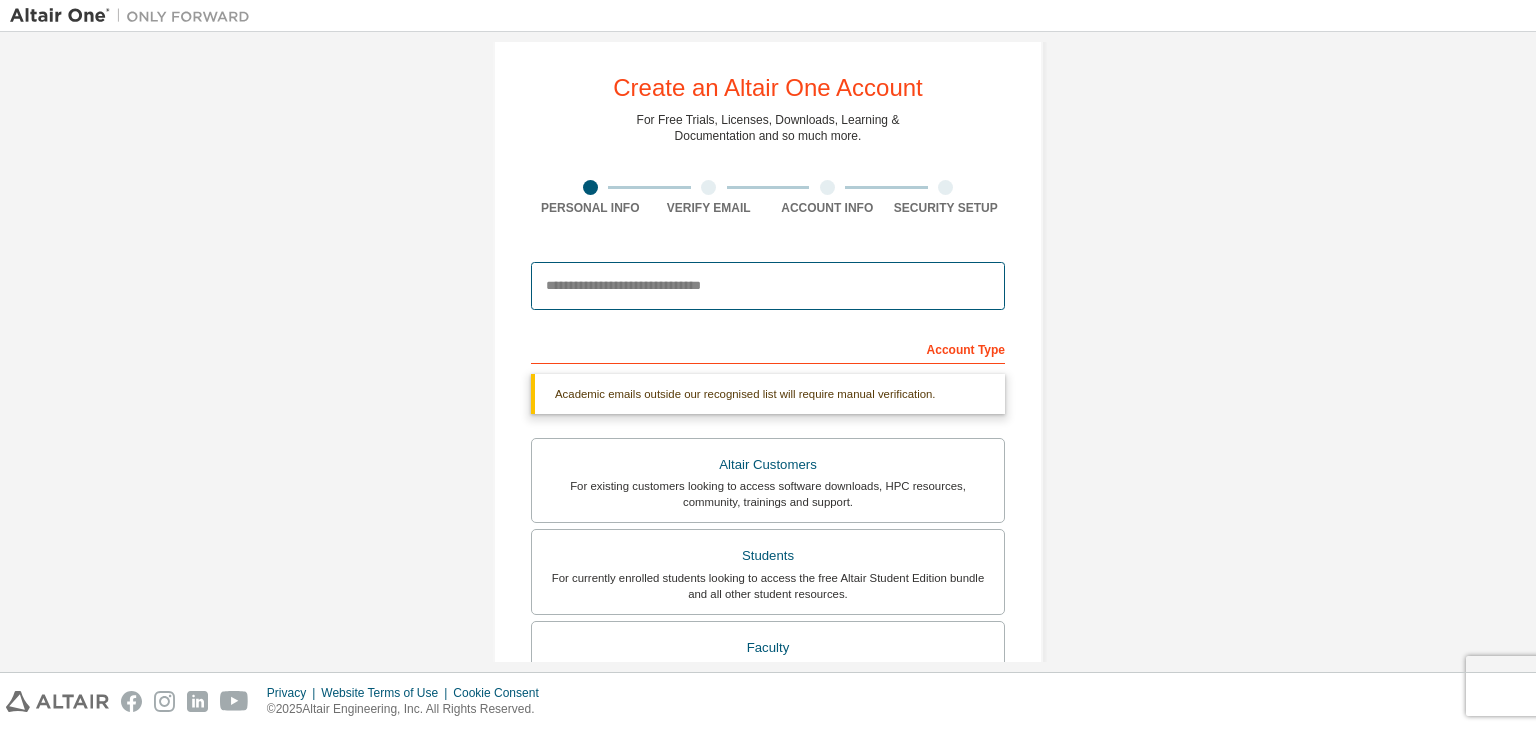 click at bounding box center (768, 286) 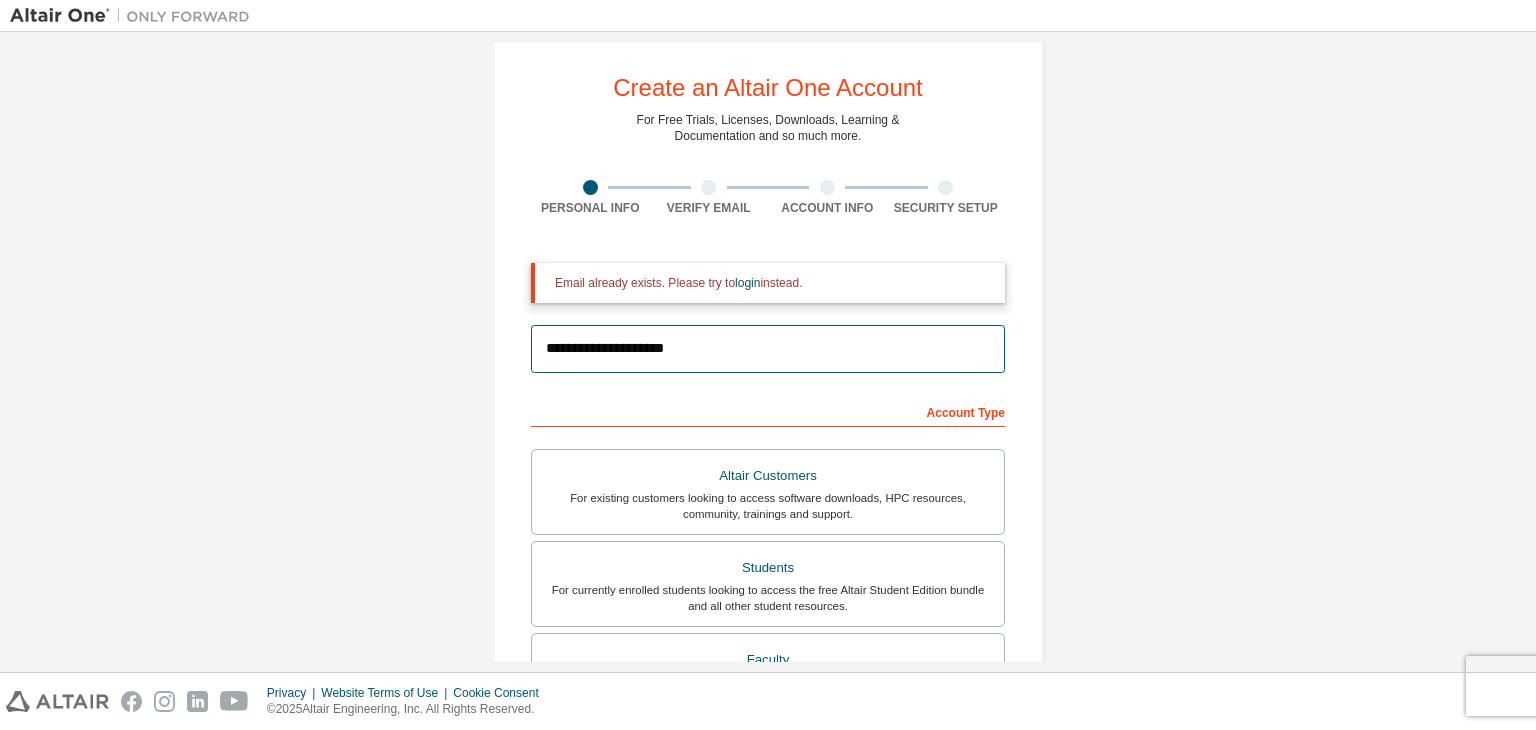 type on "**********" 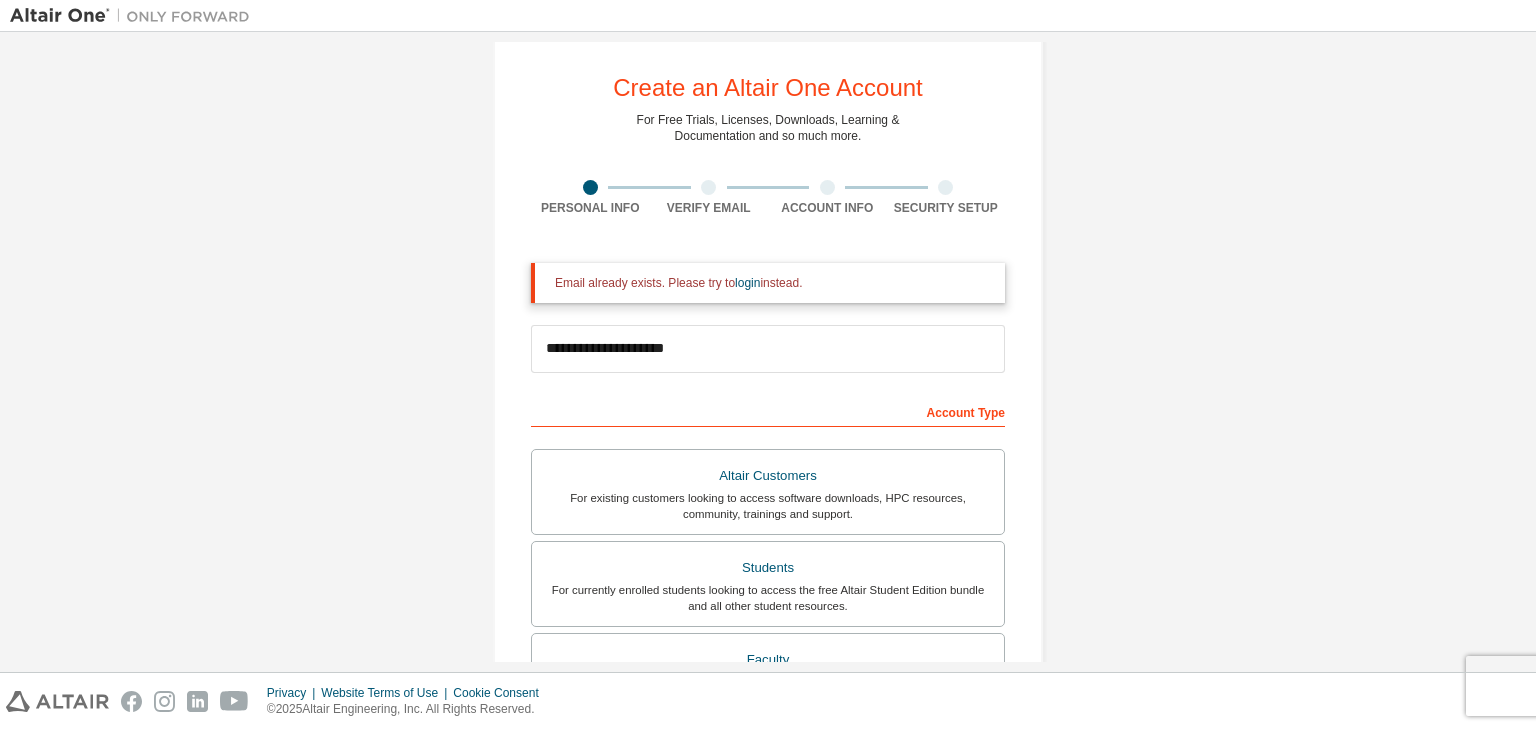 click on "**********" at bounding box center [768, 575] 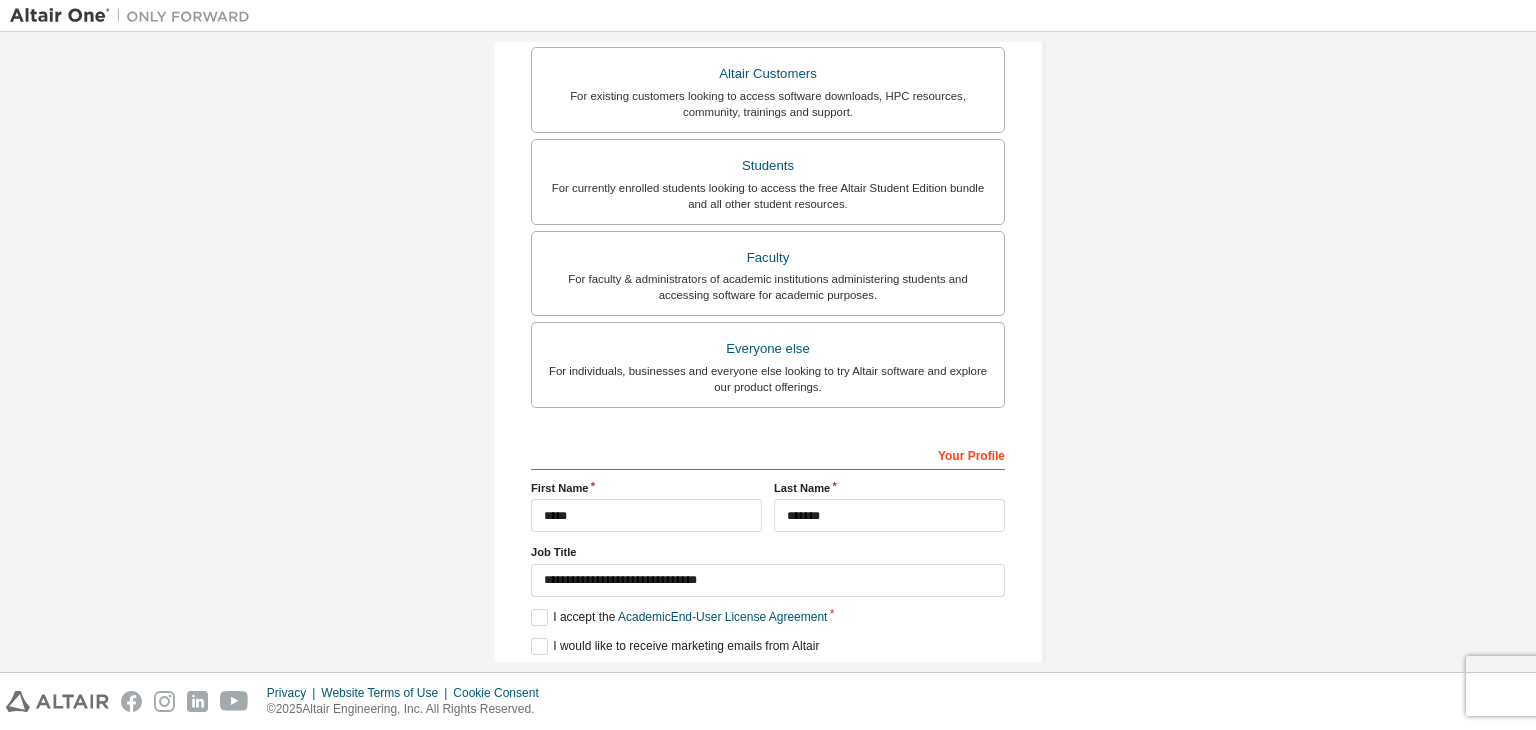 scroll, scrollTop: 498, scrollLeft: 0, axis: vertical 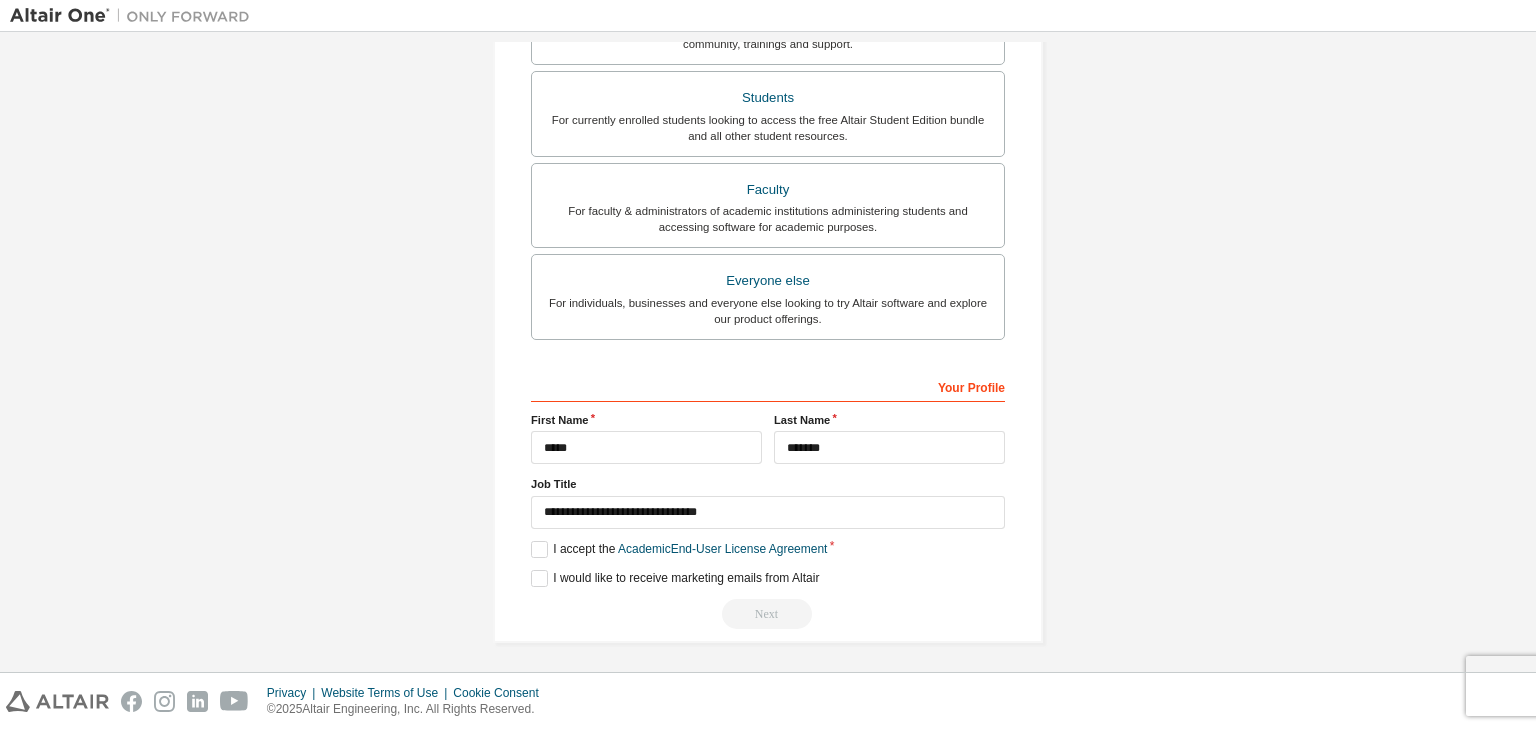 click on "Next" at bounding box center [768, 614] 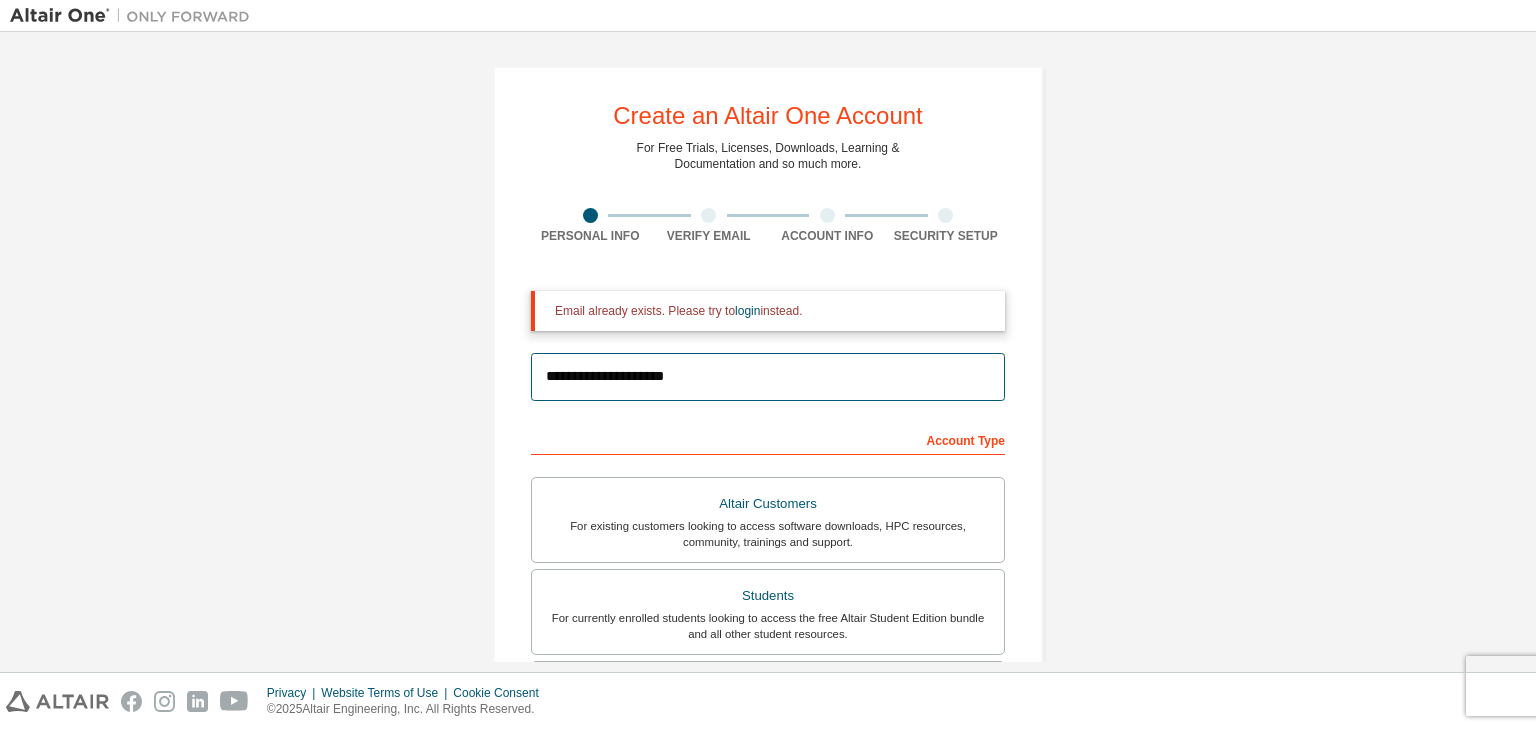 click on "**********" at bounding box center (768, 377) 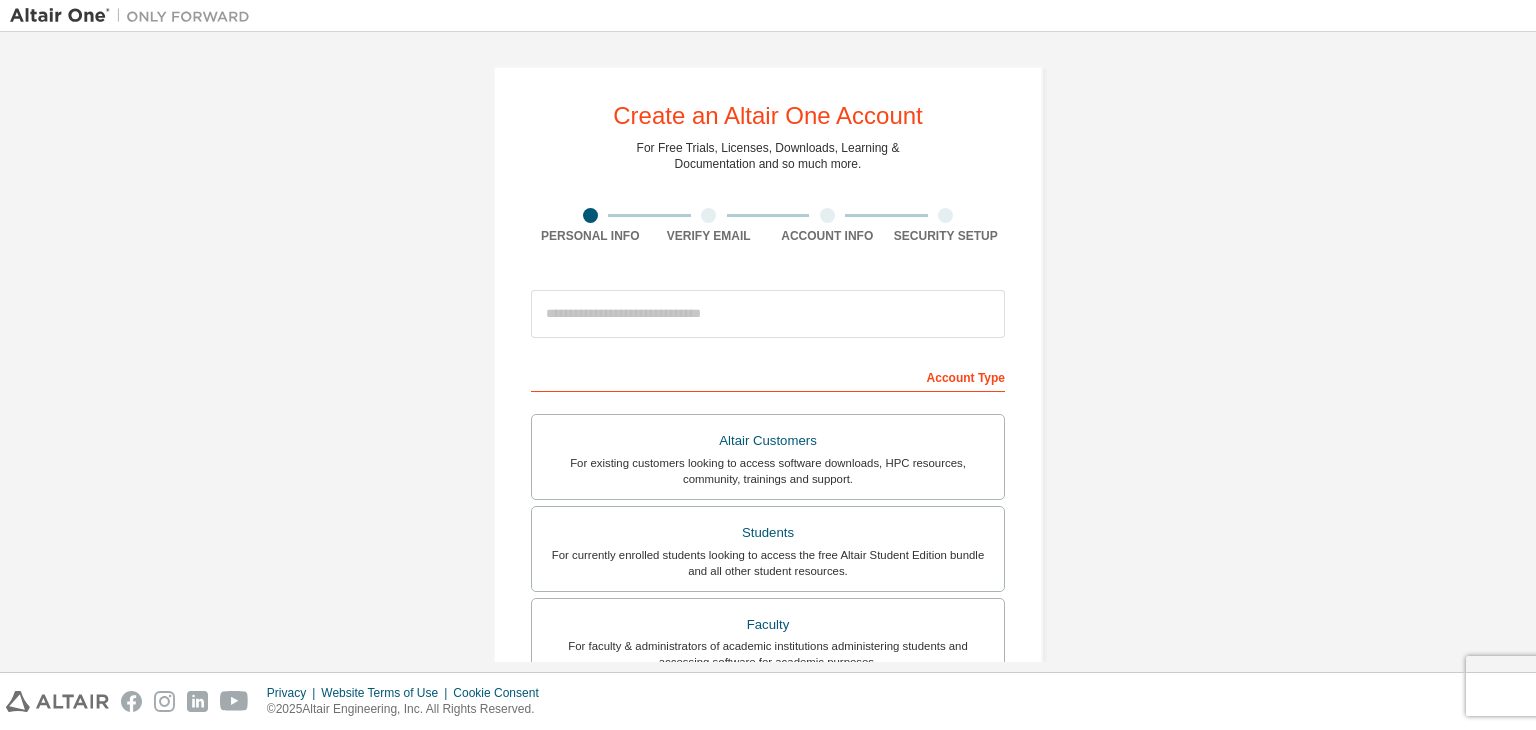 scroll, scrollTop: 0, scrollLeft: 0, axis: both 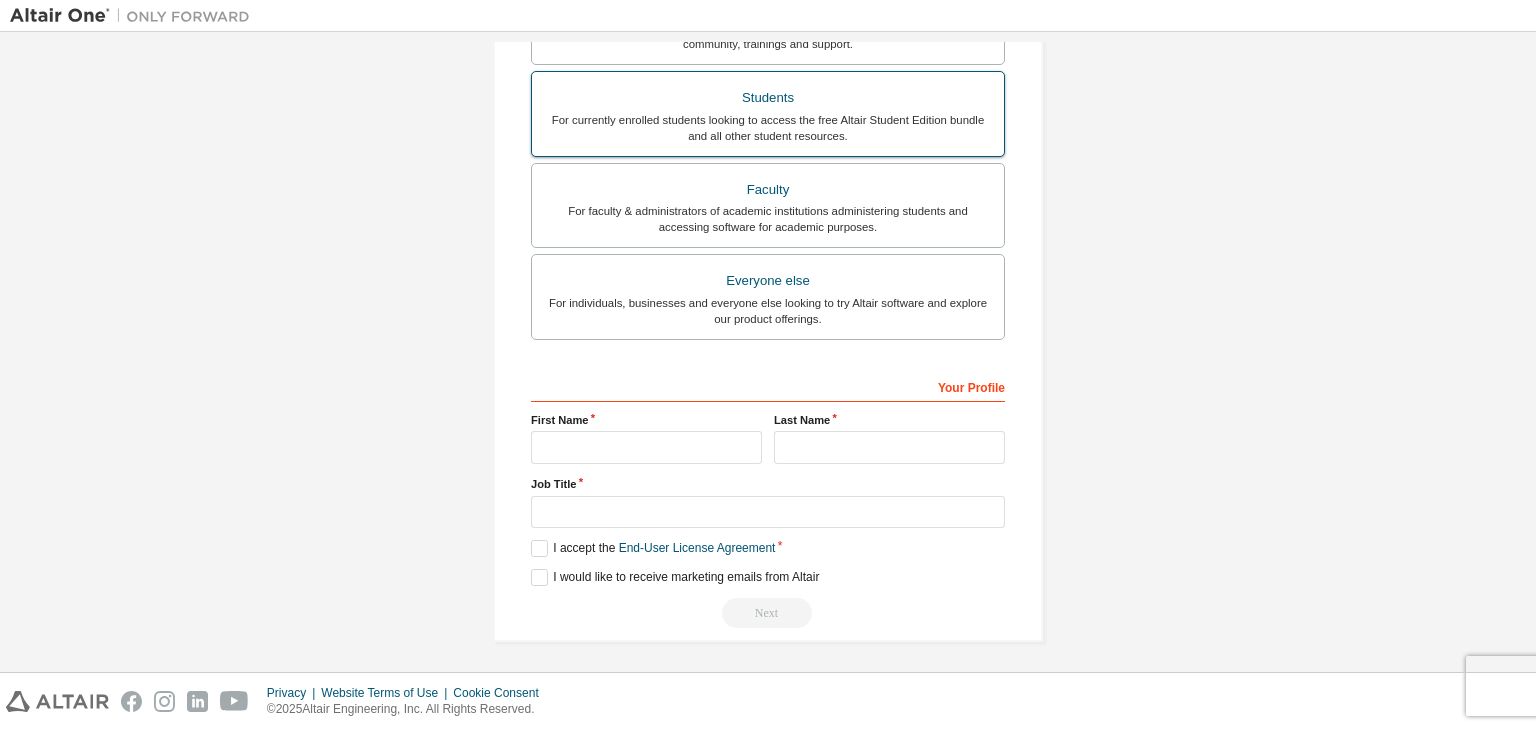 click on "Students For currently enrolled students looking to access the free Altair Student Edition bundle and all other student resources." at bounding box center [768, 114] 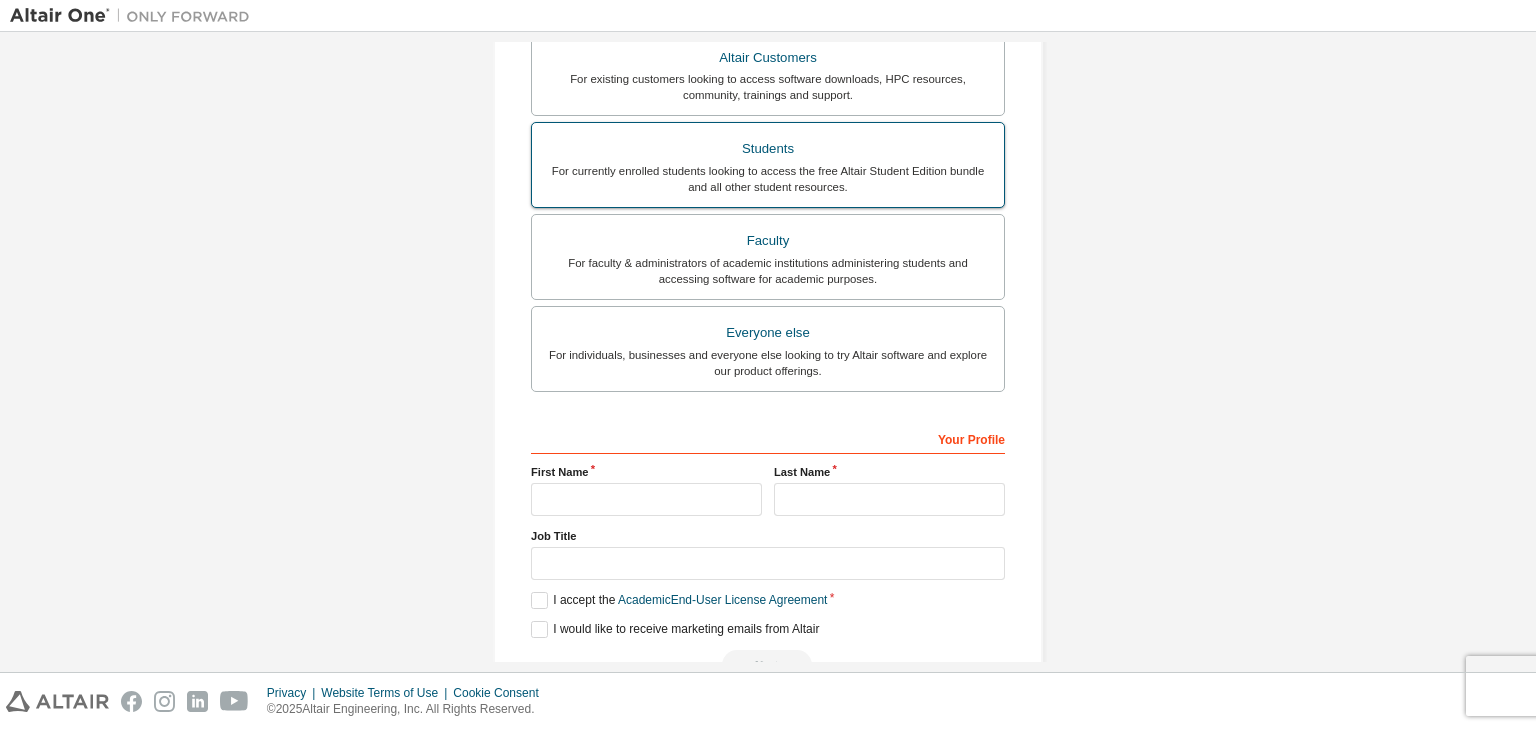 scroll, scrollTop: 486, scrollLeft: 0, axis: vertical 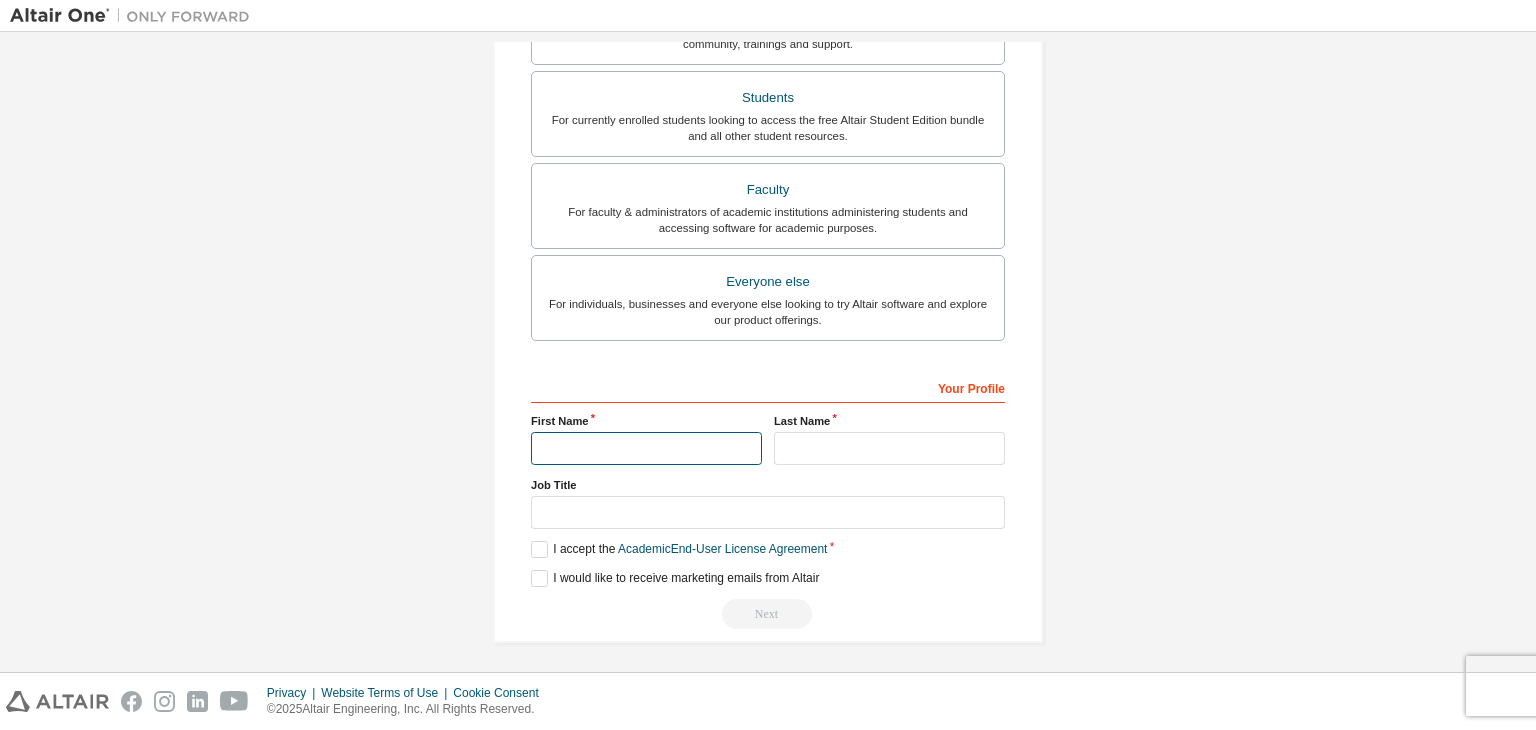 click at bounding box center [646, 448] 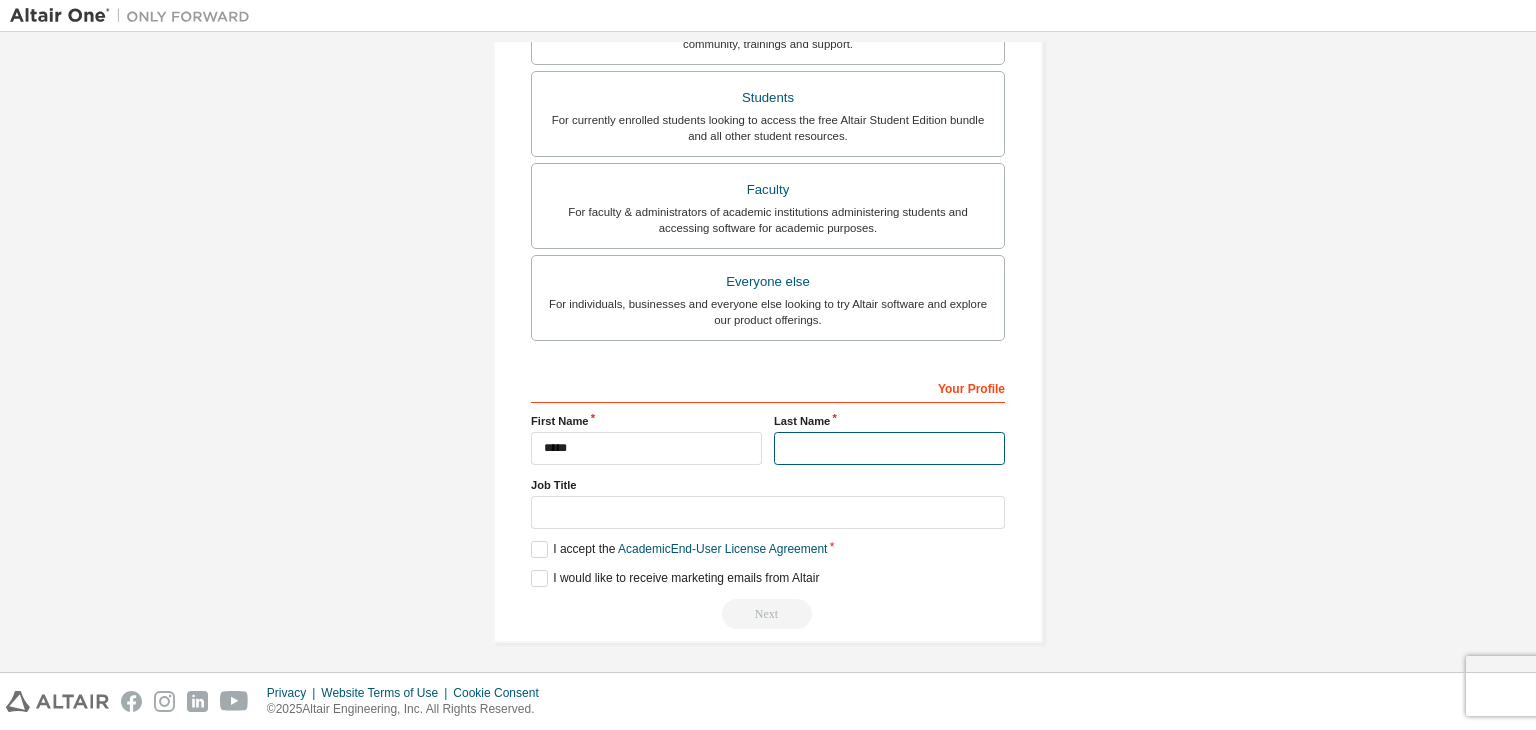 click at bounding box center (889, 448) 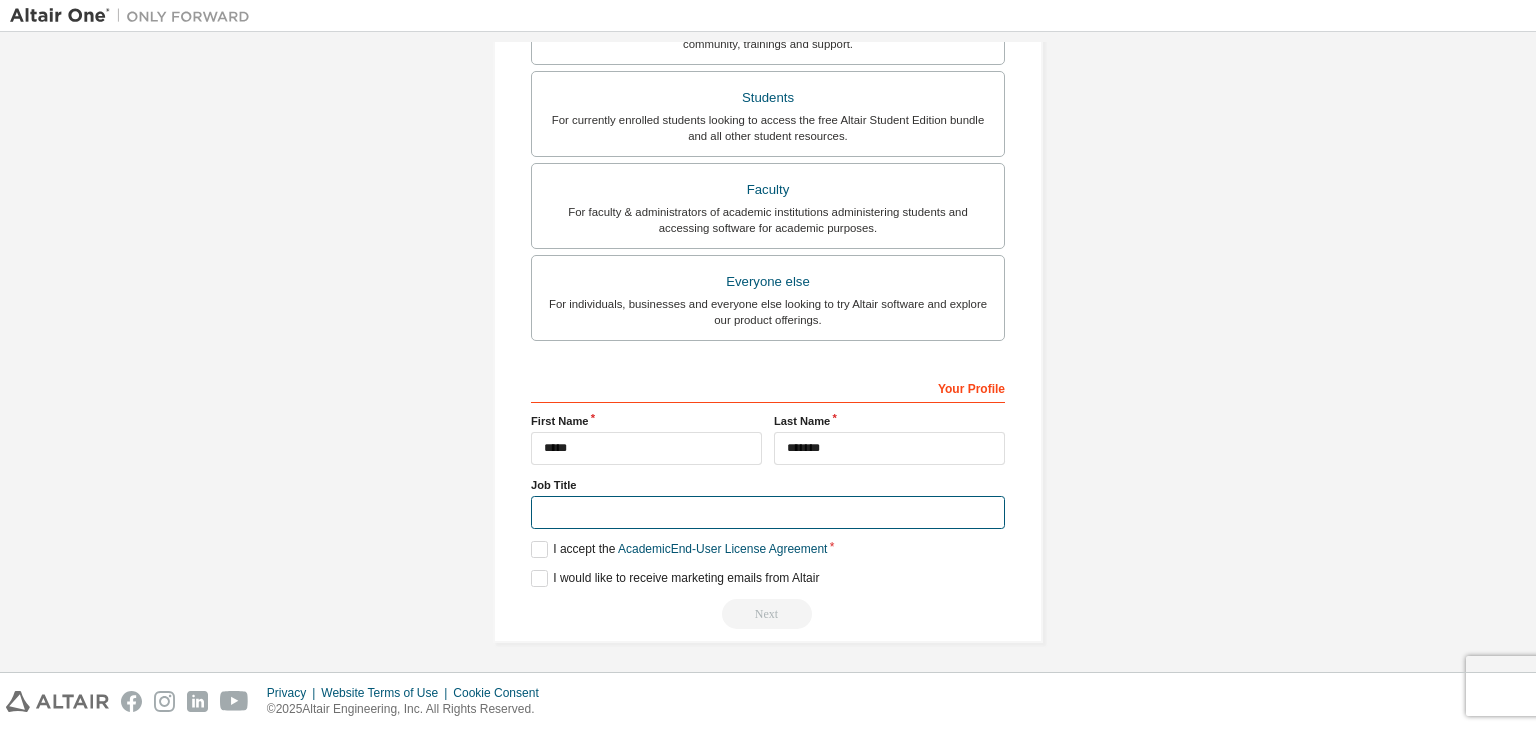 click at bounding box center (768, 512) 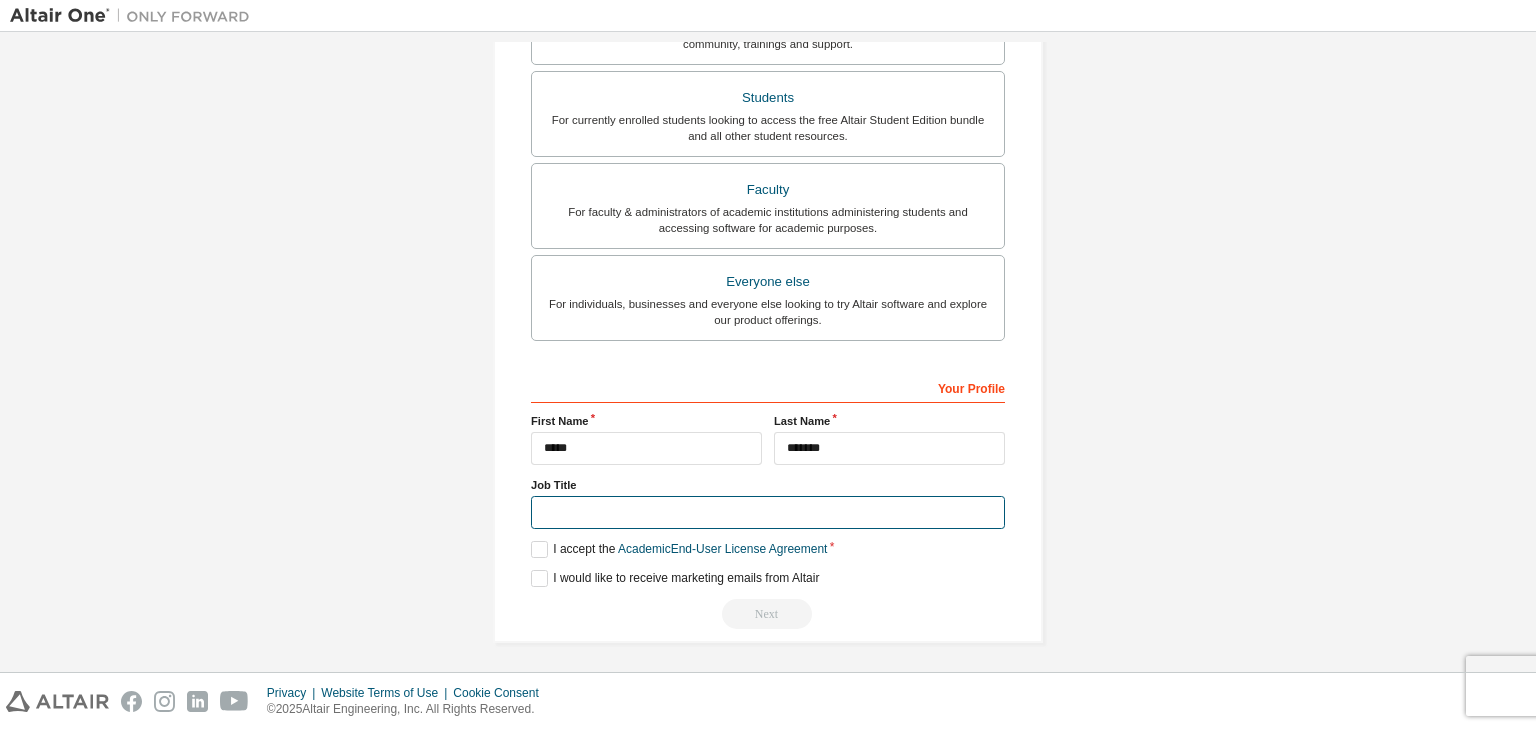 type on "**********" 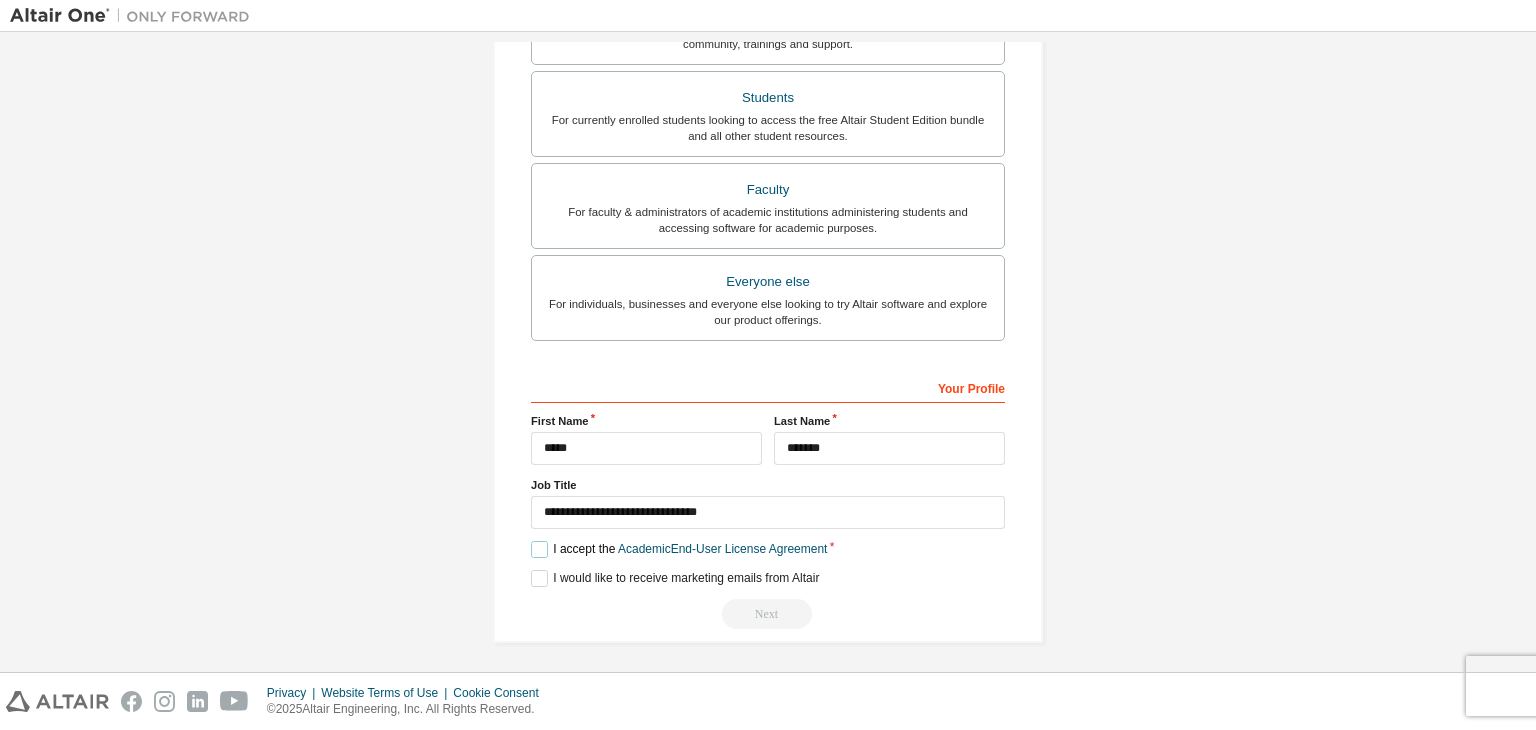 click on "I accept the   Academic   End-User License Agreement" at bounding box center (679, 549) 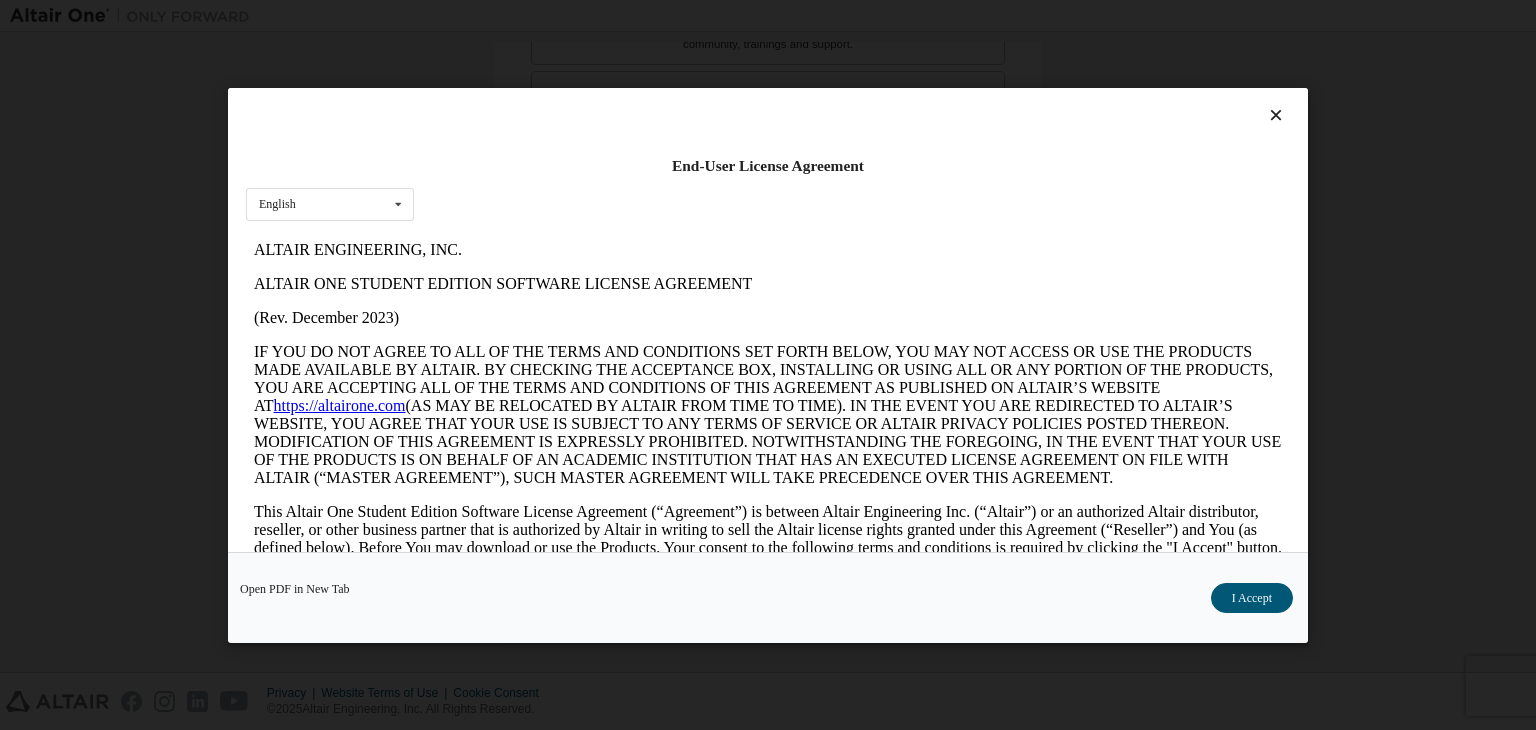 scroll, scrollTop: 0, scrollLeft: 0, axis: both 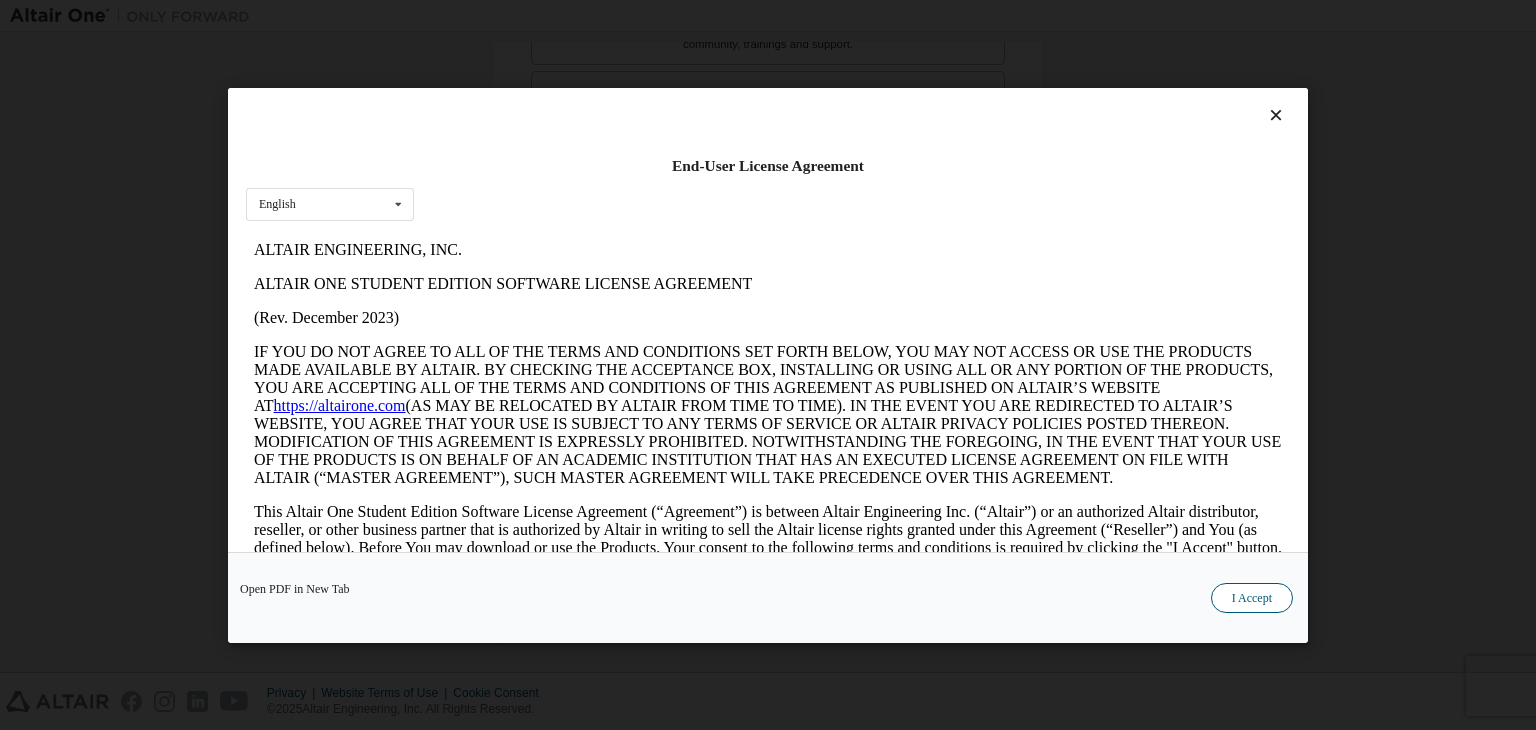 click on "I Accept" at bounding box center [1252, 598] 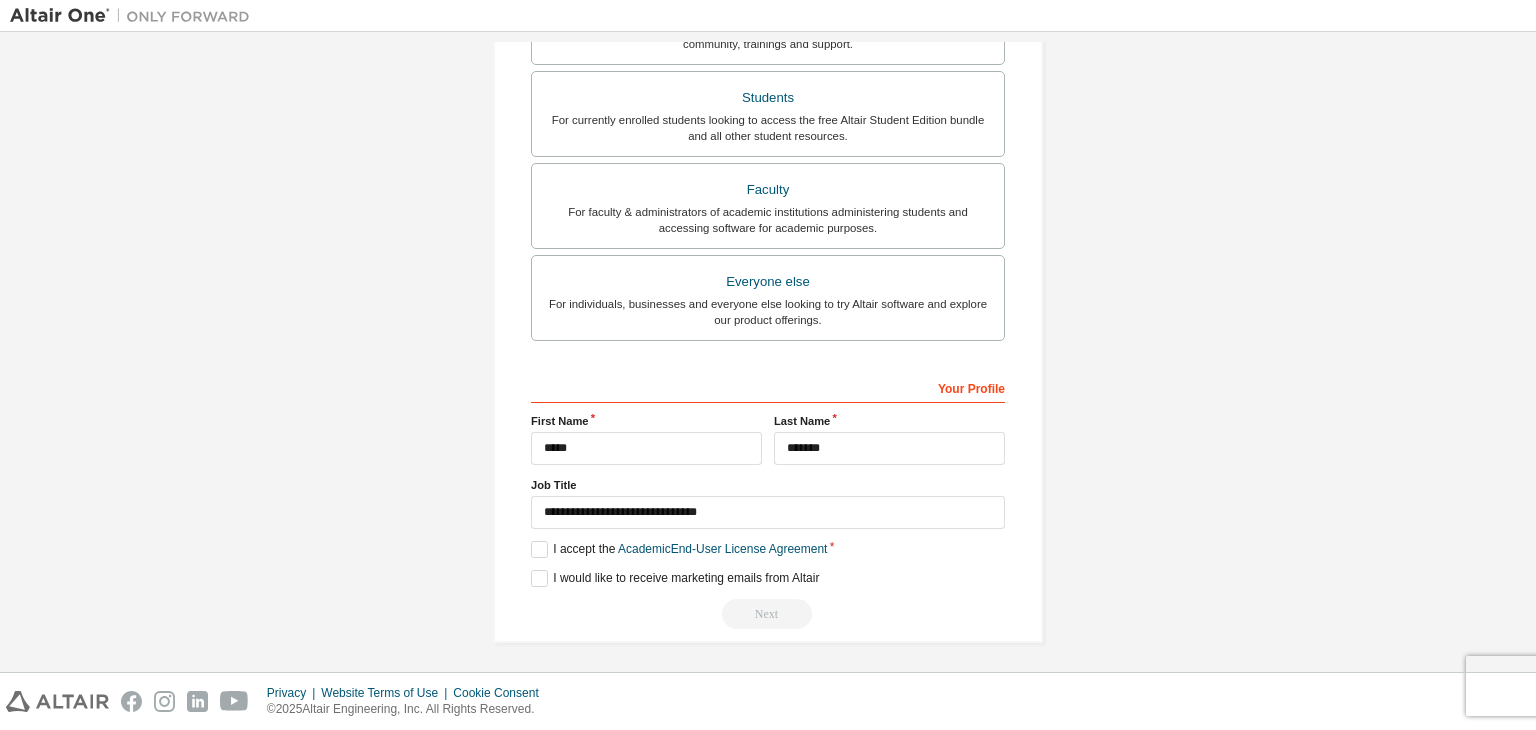 scroll, scrollTop: 0, scrollLeft: 0, axis: both 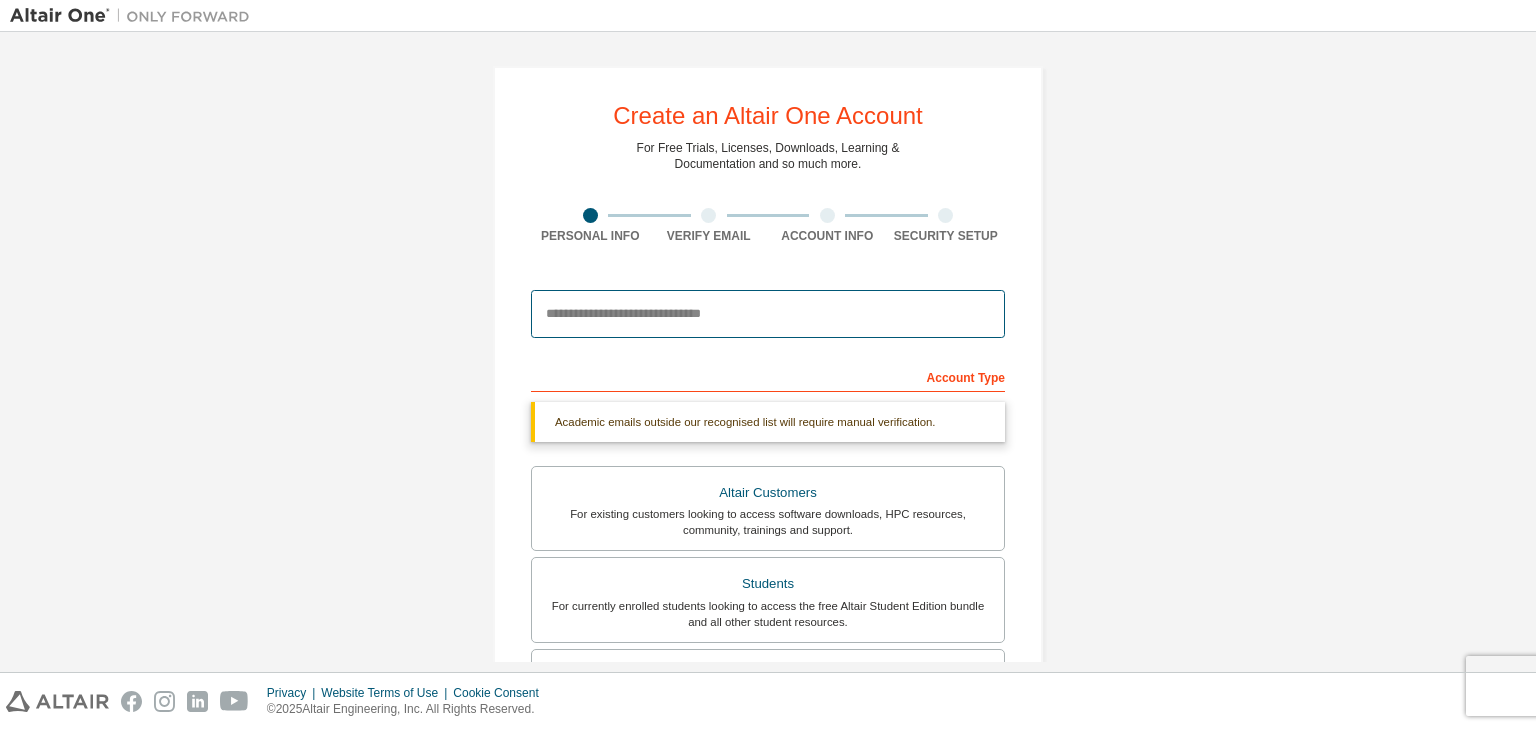 click at bounding box center (768, 314) 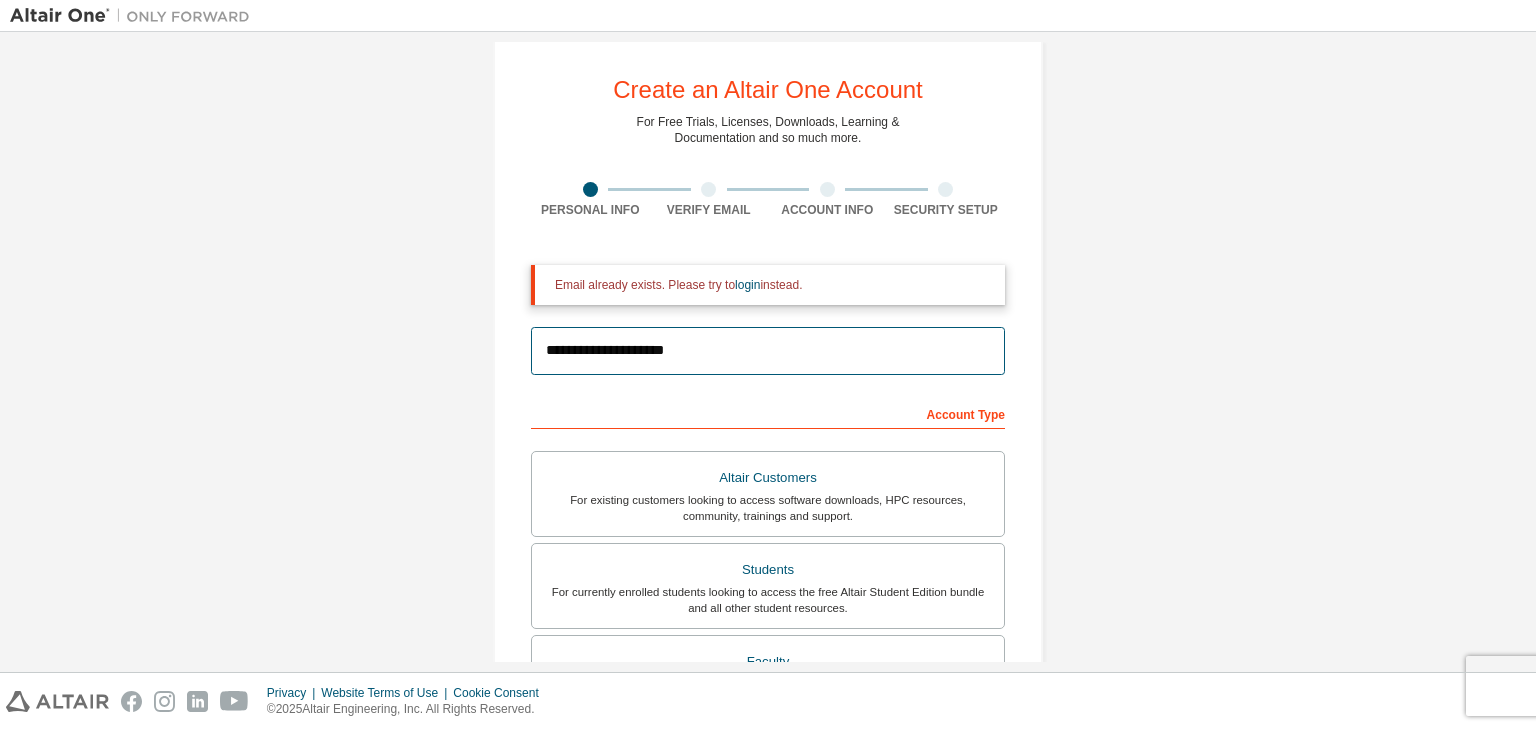 scroll, scrollTop: 498, scrollLeft: 0, axis: vertical 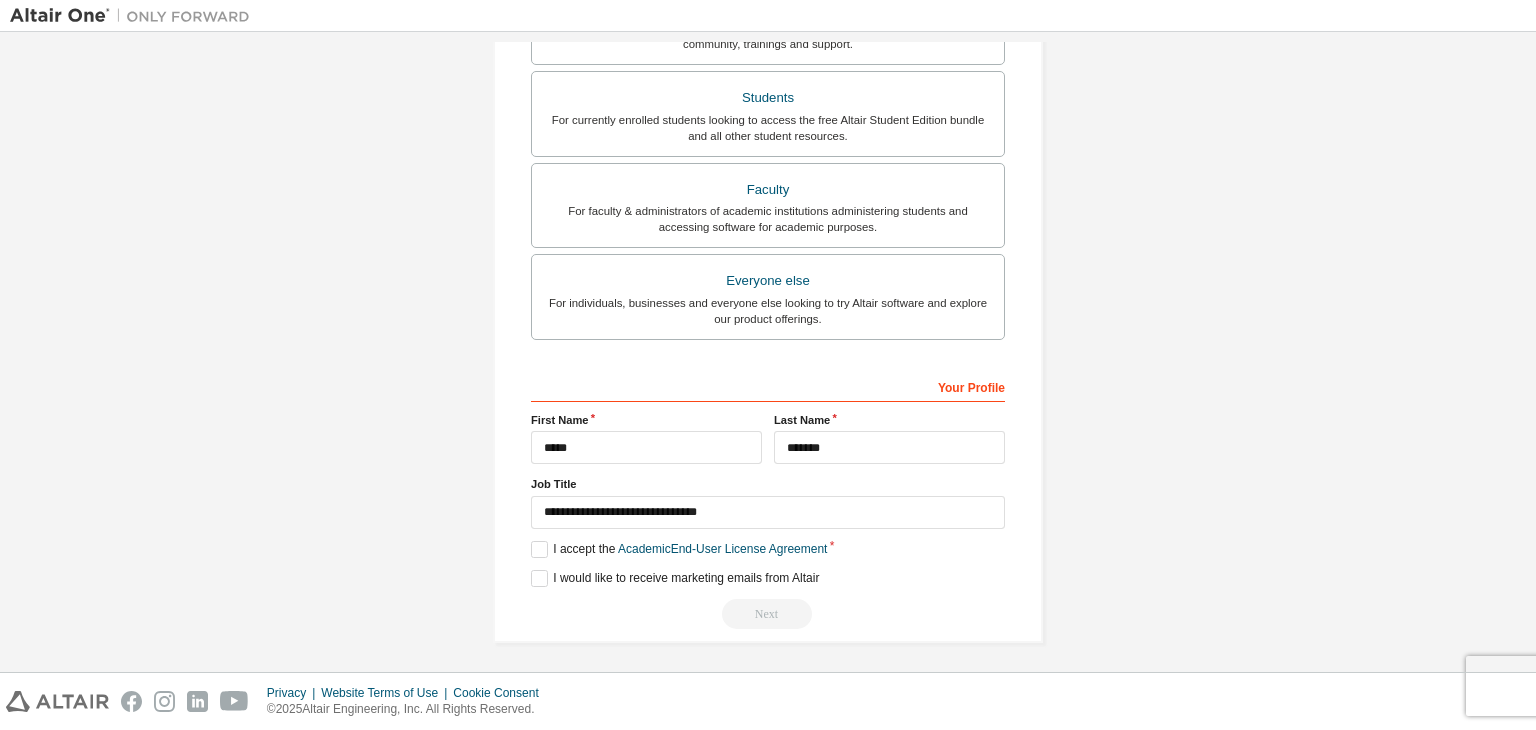 type on "**********" 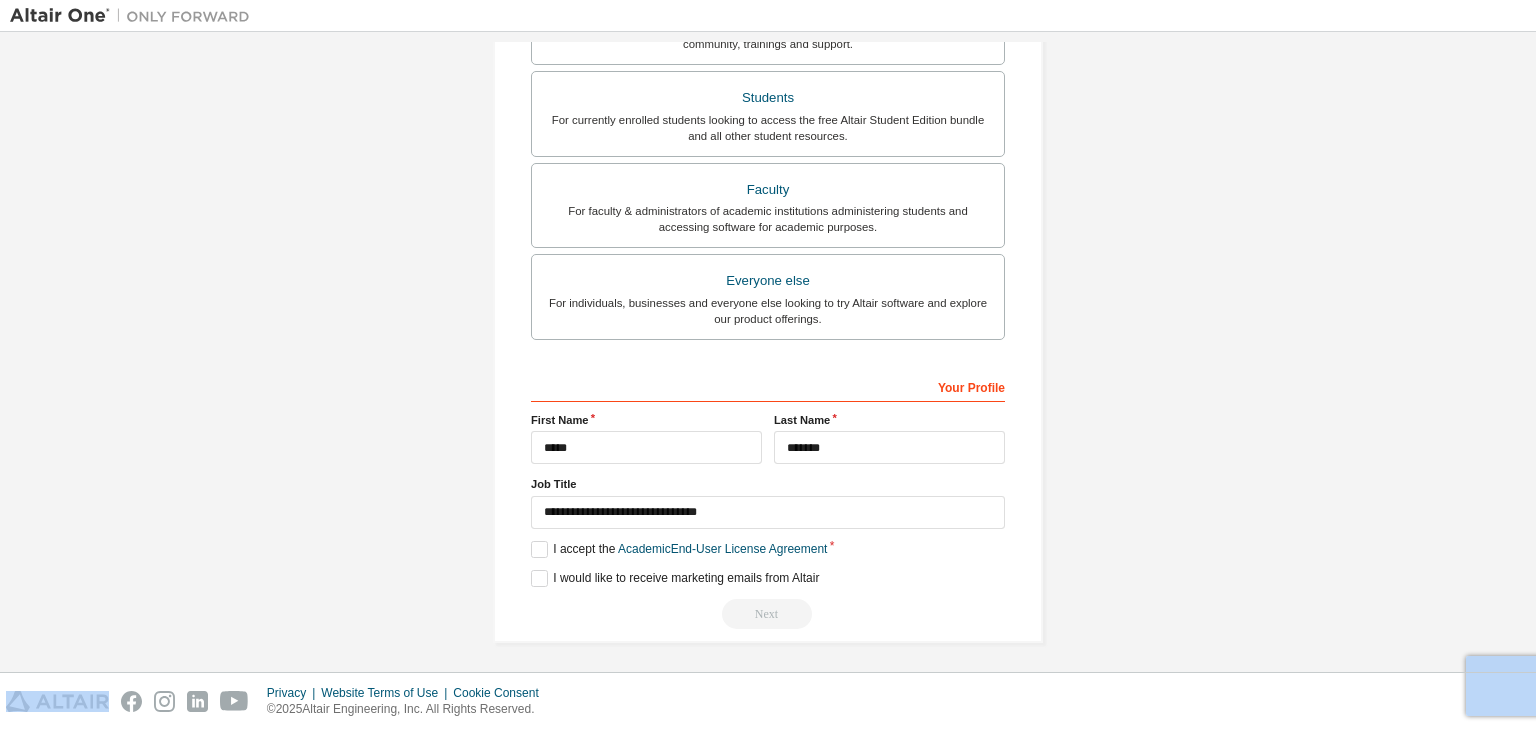 click on "Next" at bounding box center (768, 614) 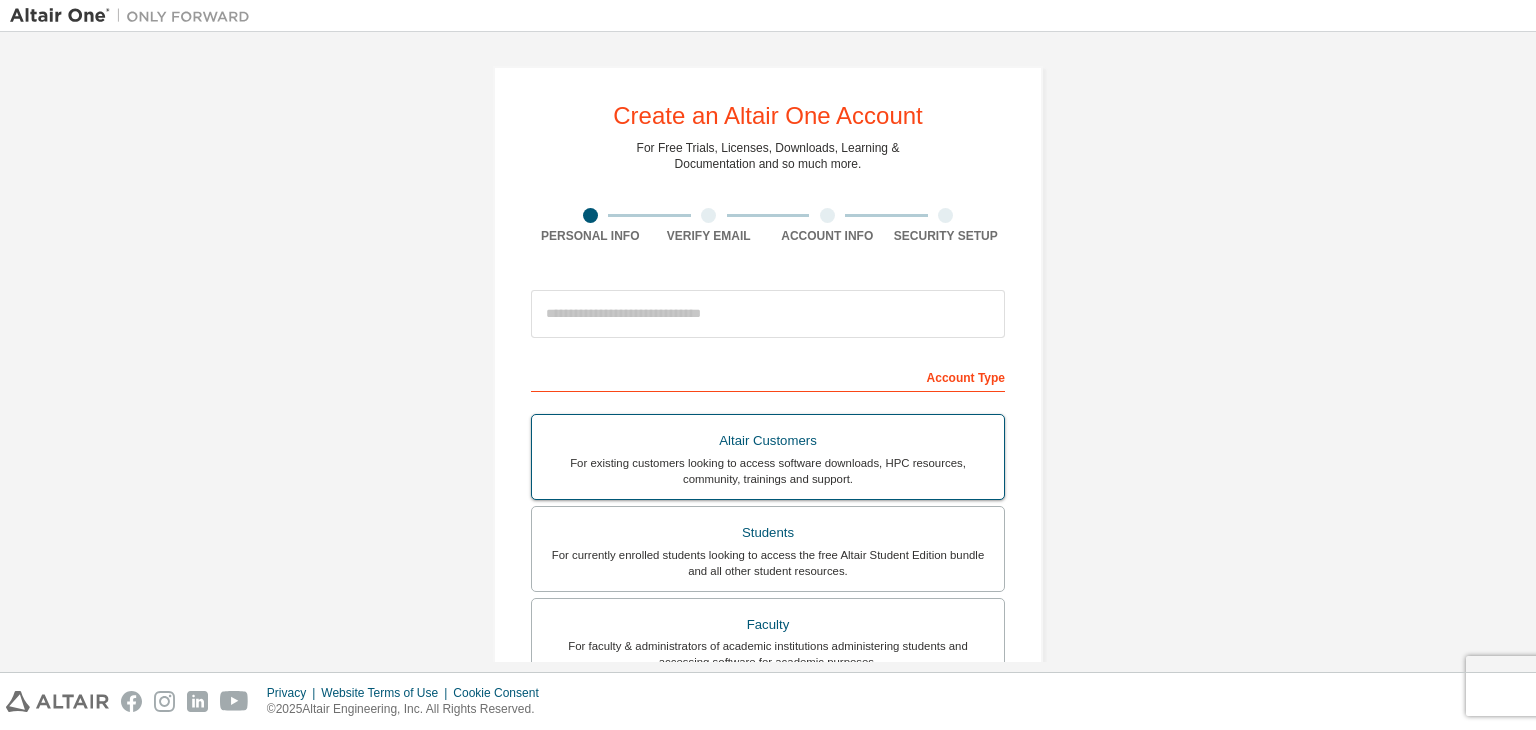 scroll, scrollTop: 0, scrollLeft: 0, axis: both 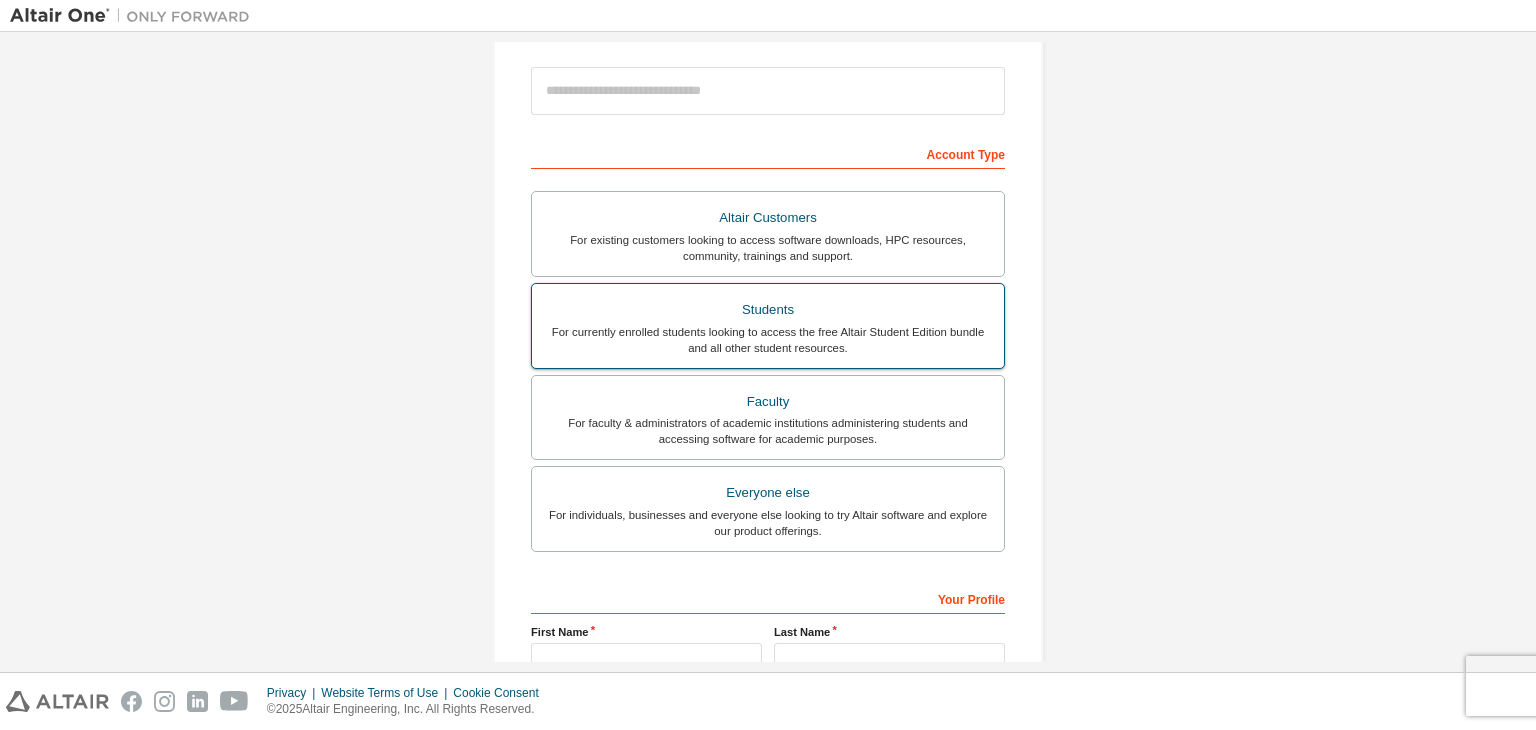 click on "For currently enrolled students looking to access the free Altair Student Edition bundle and all other student resources." at bounding box center (768, 340) 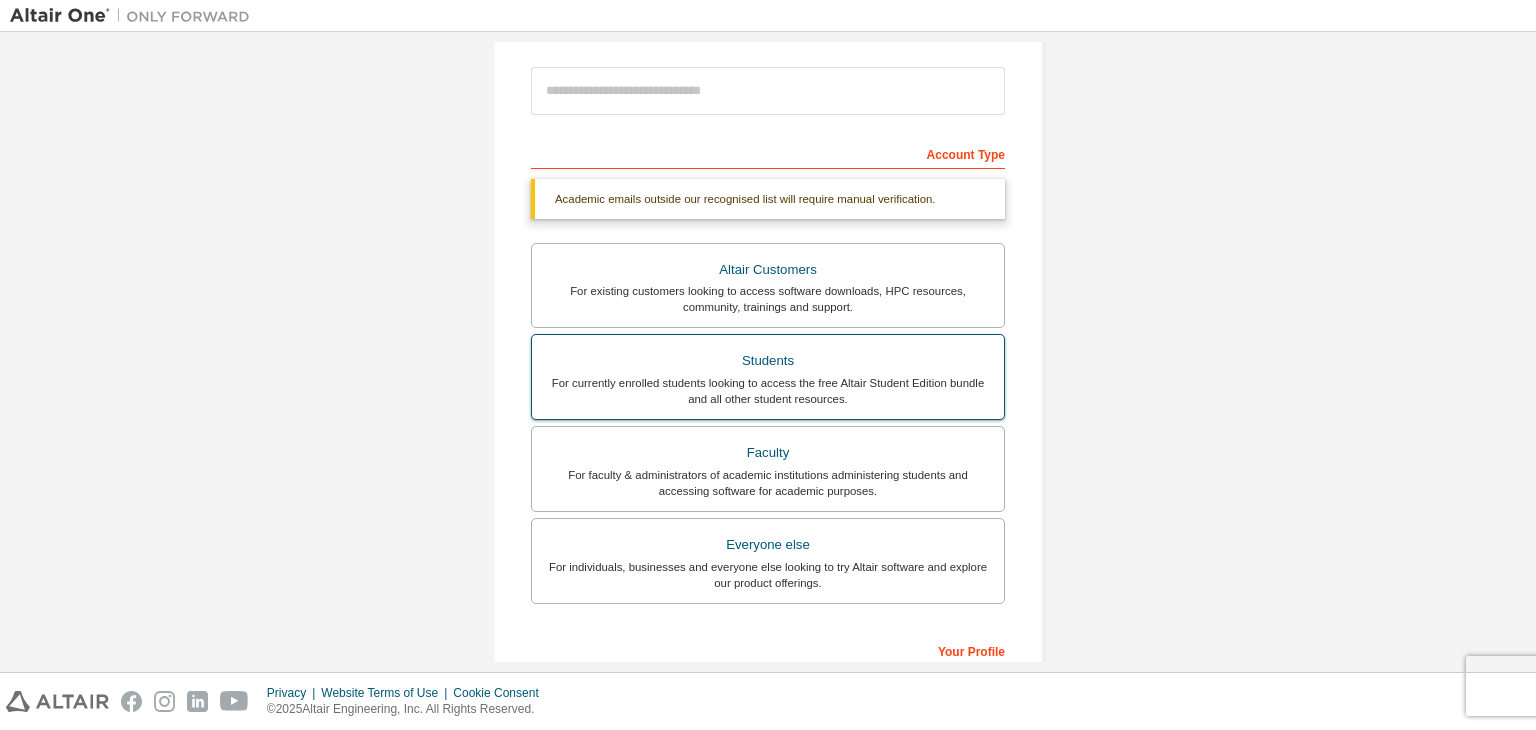 scroll, scrollTop: 487, scrollLeft: 0, axis: vertical 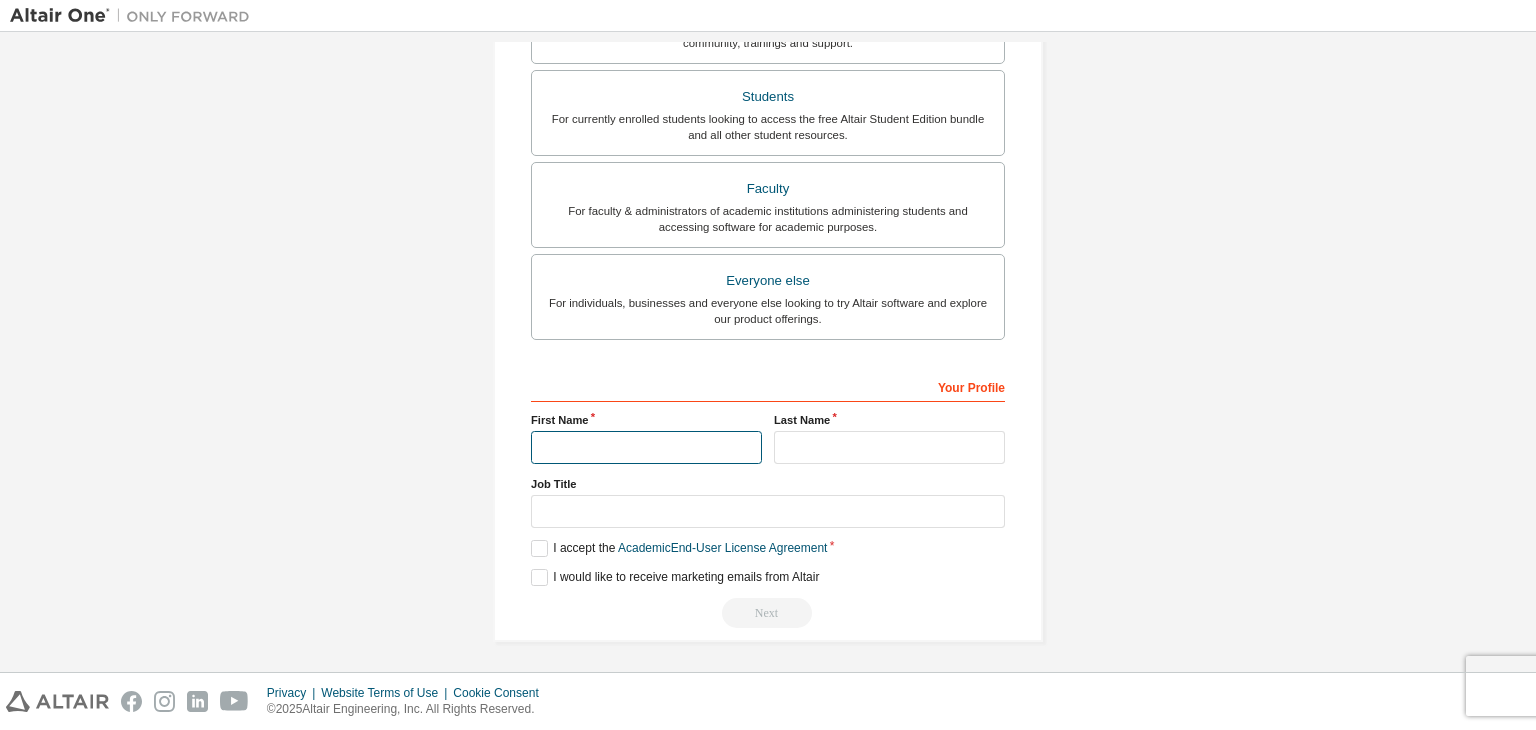 click at bounding box center (646, 447) 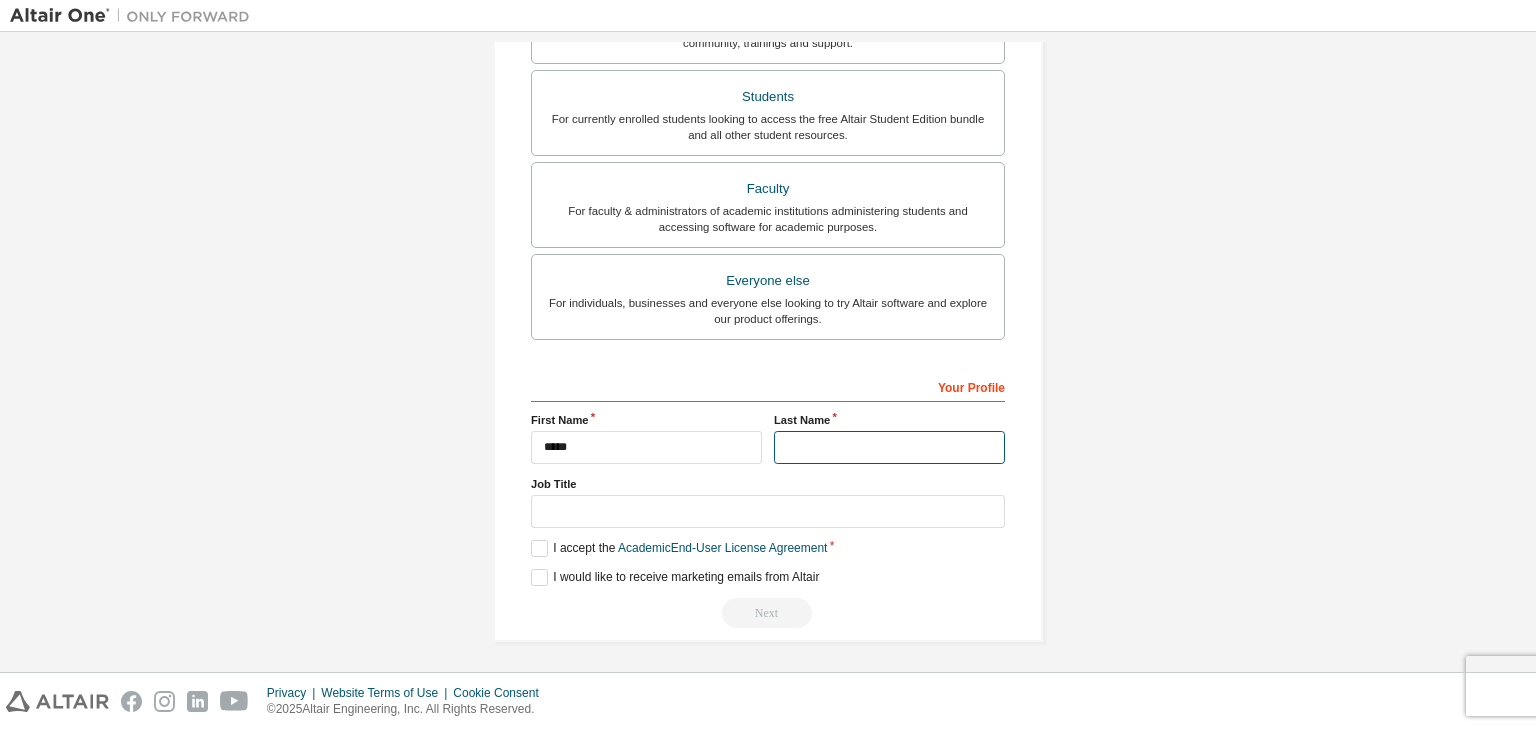 click at bounding box center (889, 447) 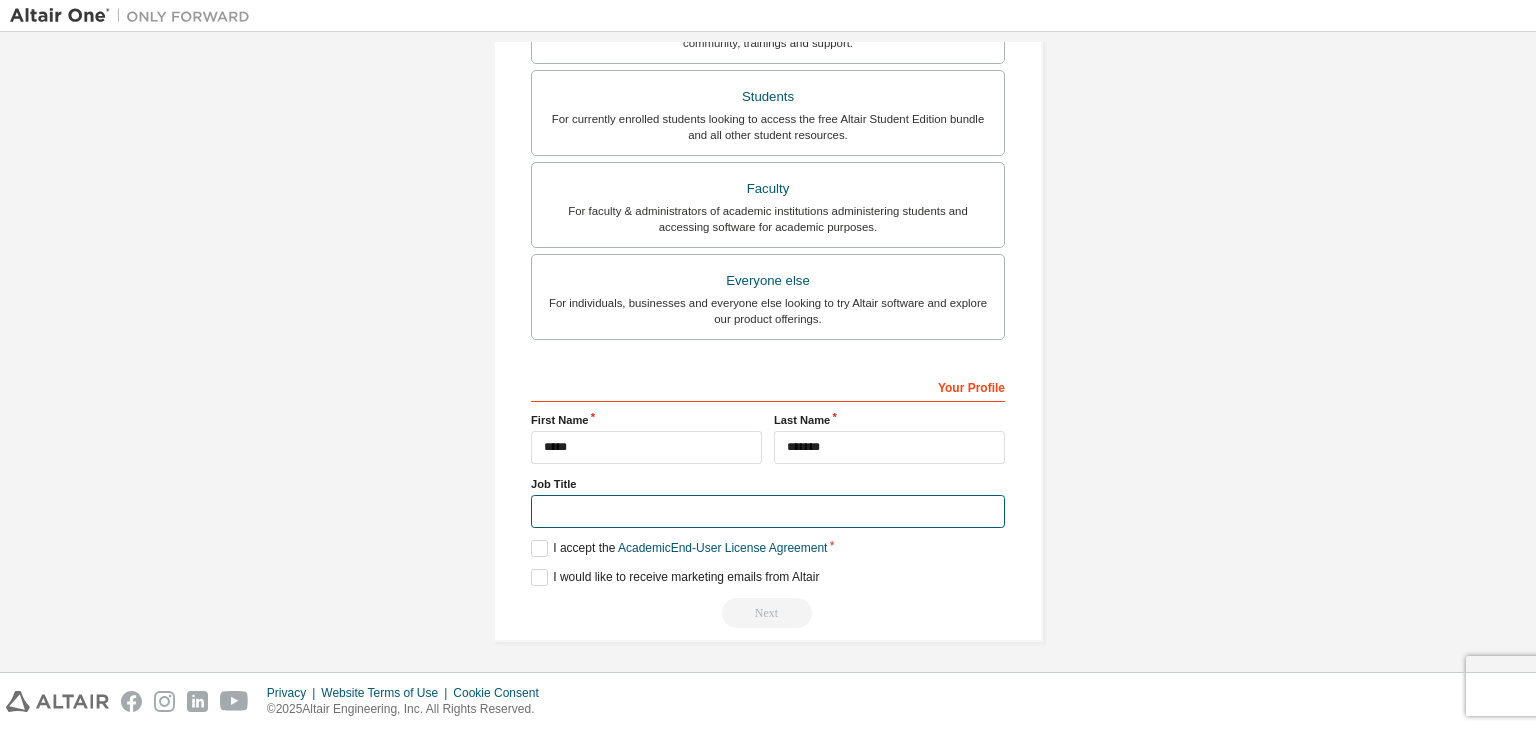click at bounding box center (768, 511) 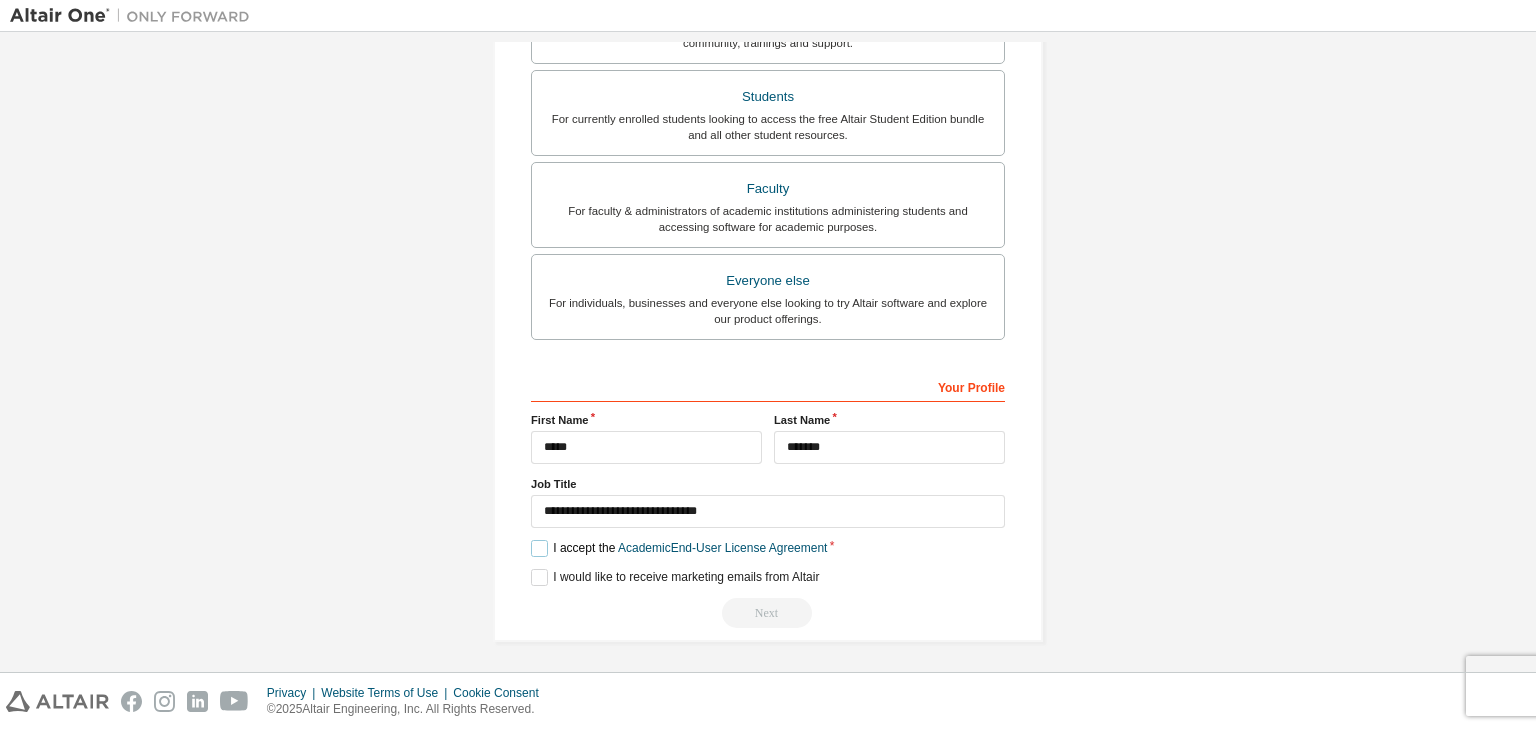 click on "I accept the   Academic   End-User License Agreement" at bounding box center [679, 548] 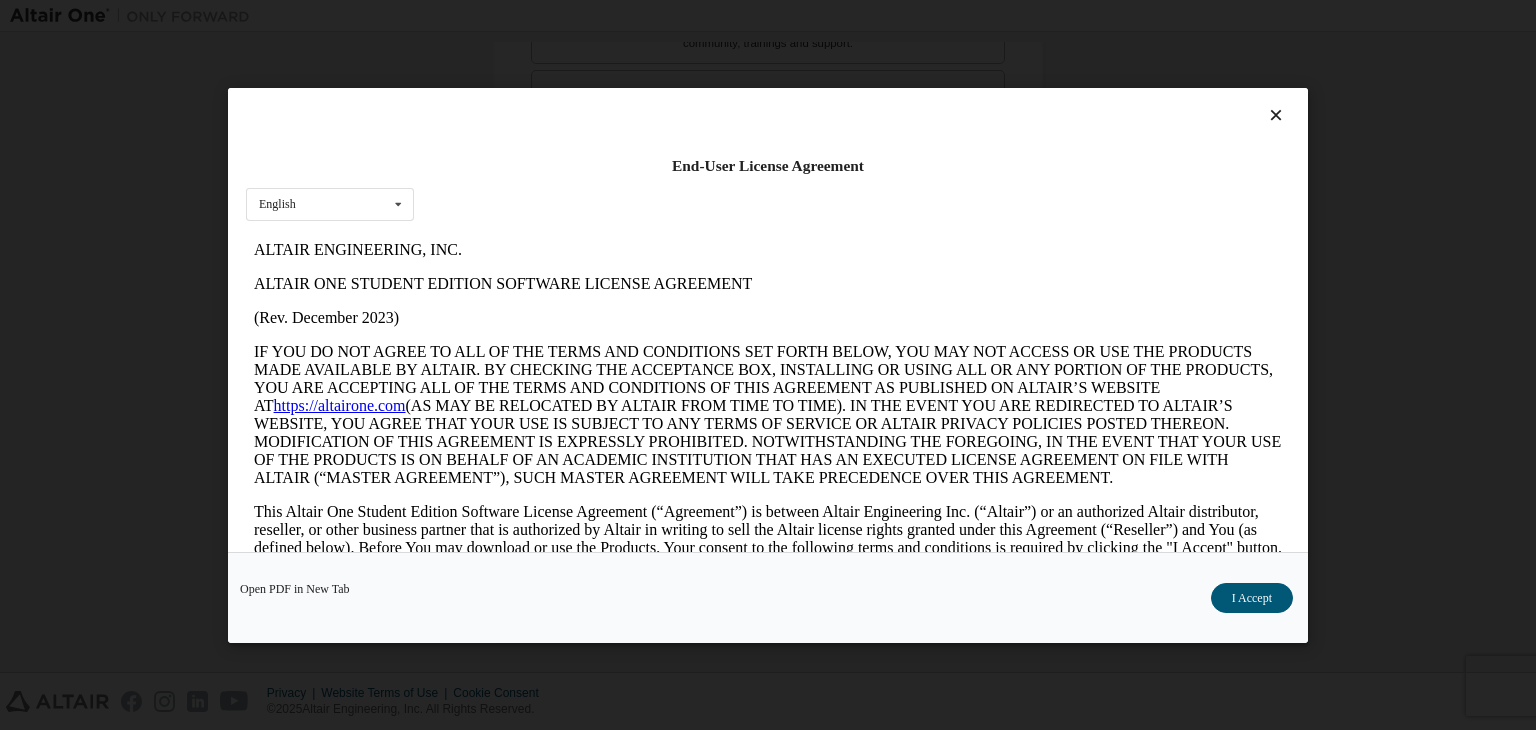 scroll, scrollTop: 0, scrollLeft: 0, axis: both 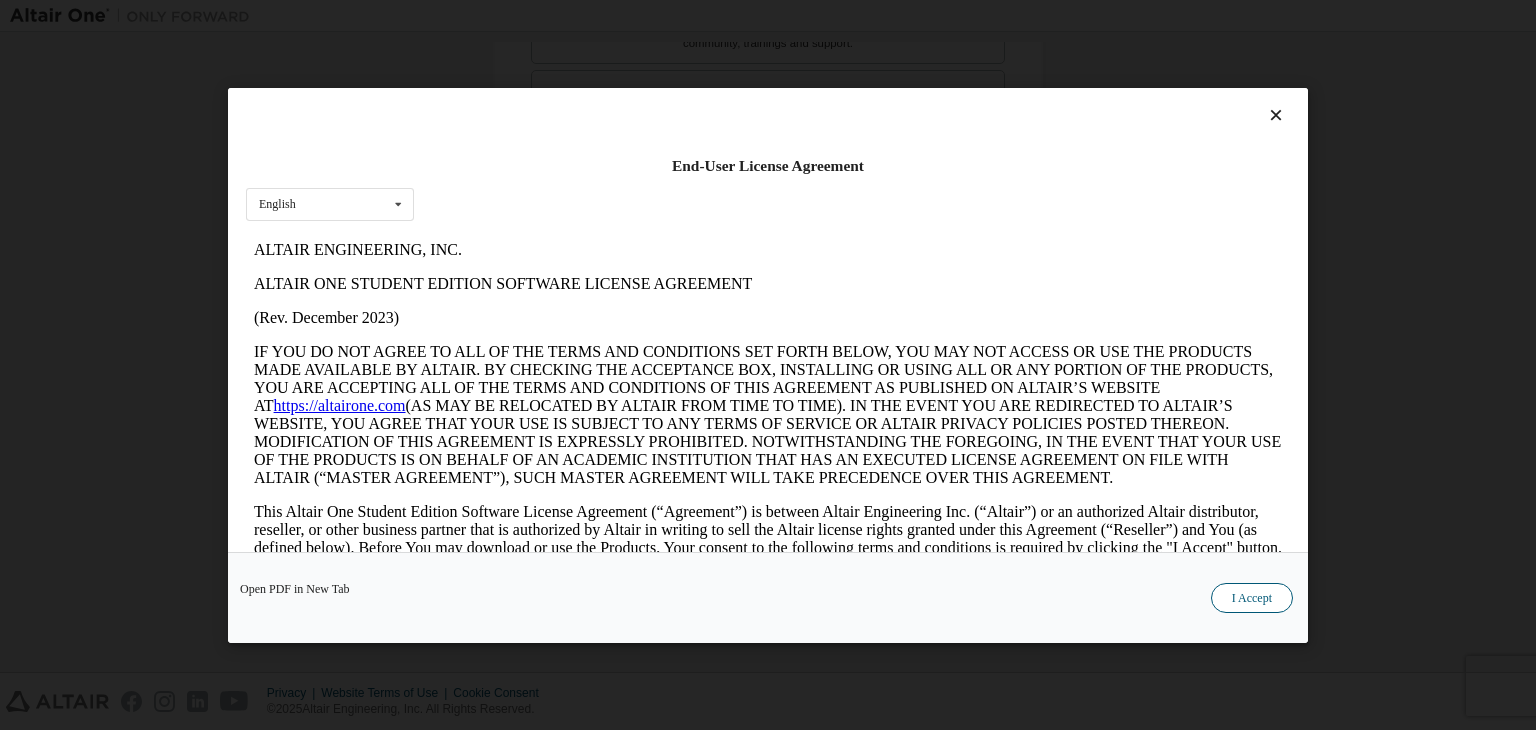 drag, startPoint x: 1244, startPoint y: 618, endPoint x: 1268, endPoint y: 591, distance: 36.124783 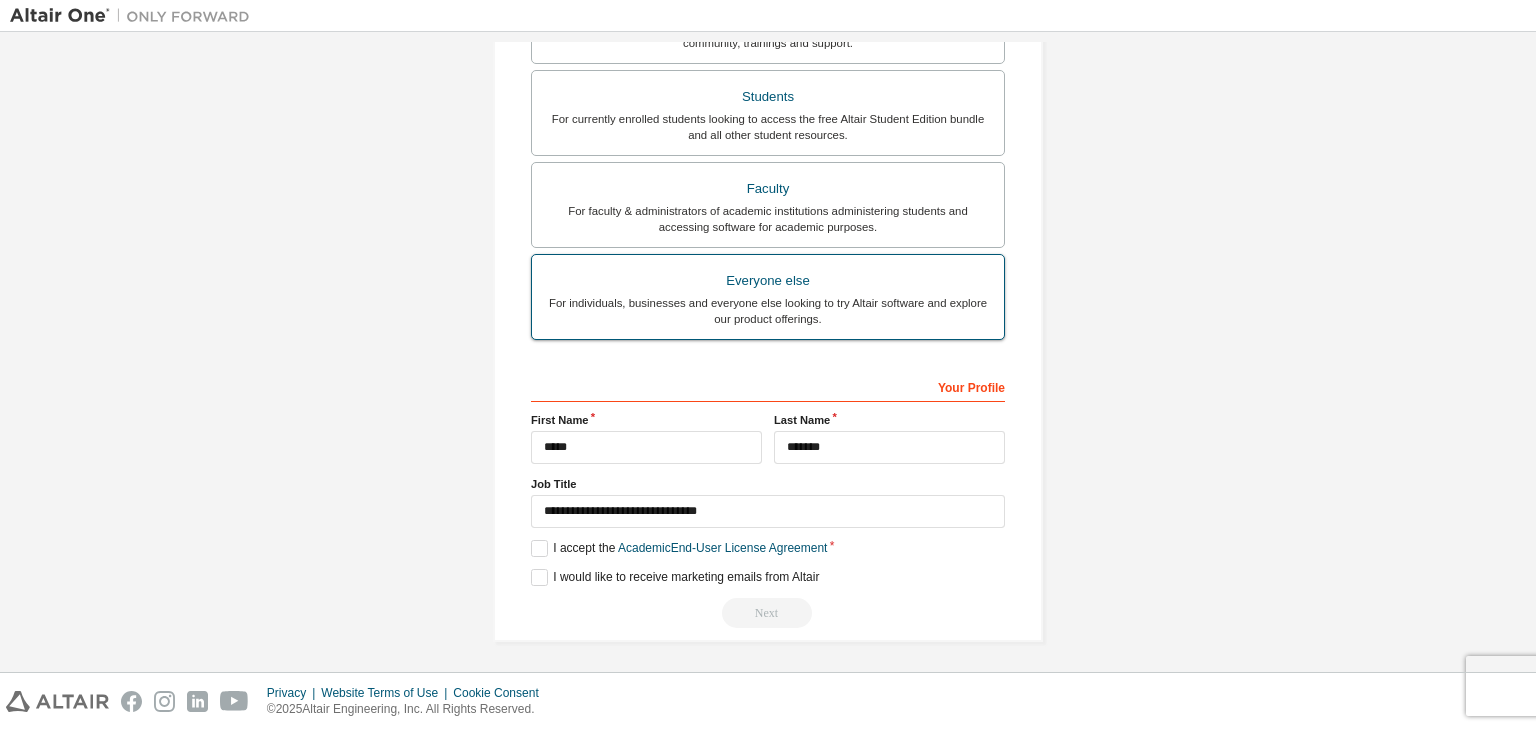 scroll, scrollTop: 0, scrollLeft: 0, axis: both 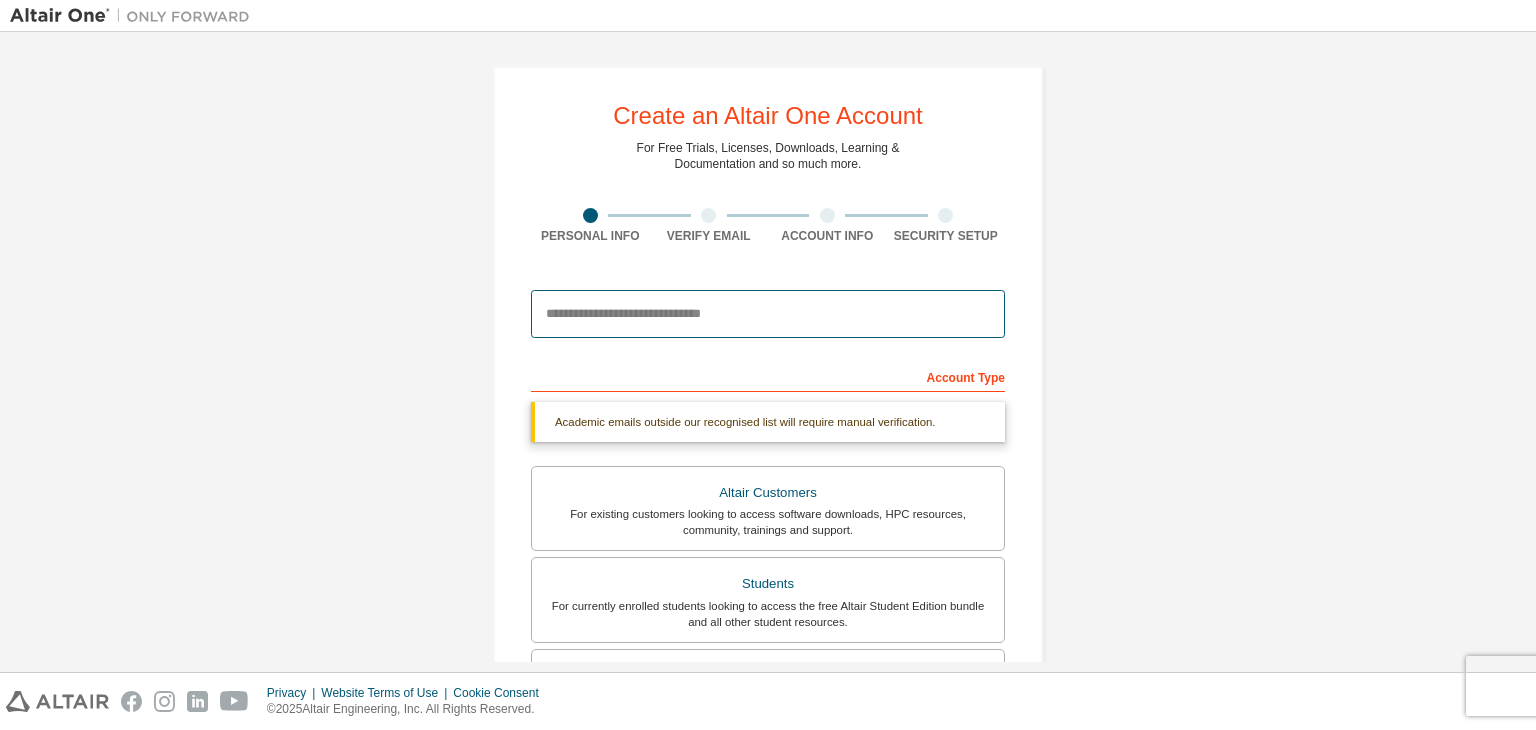 click at bounding box center (768, 314) 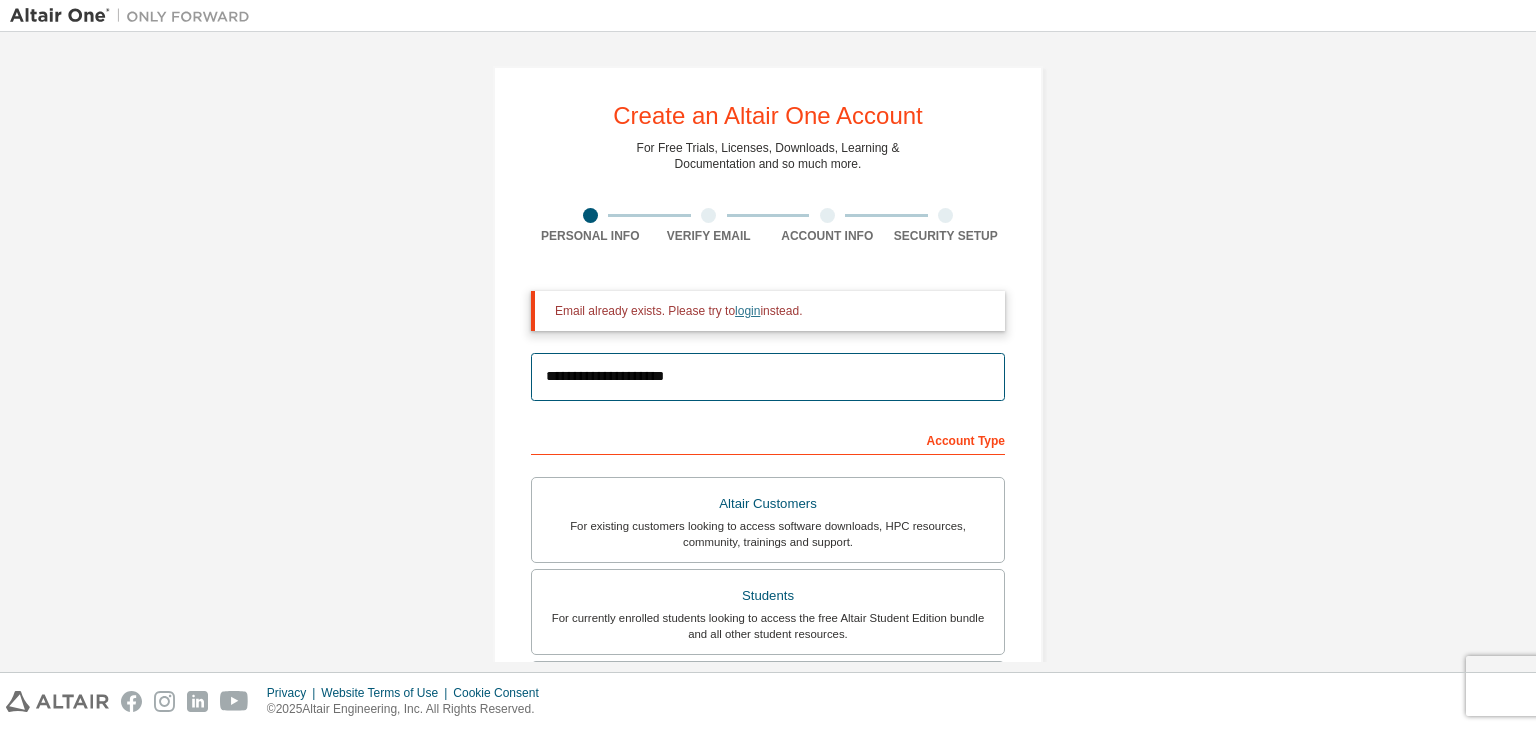 type on "**********" 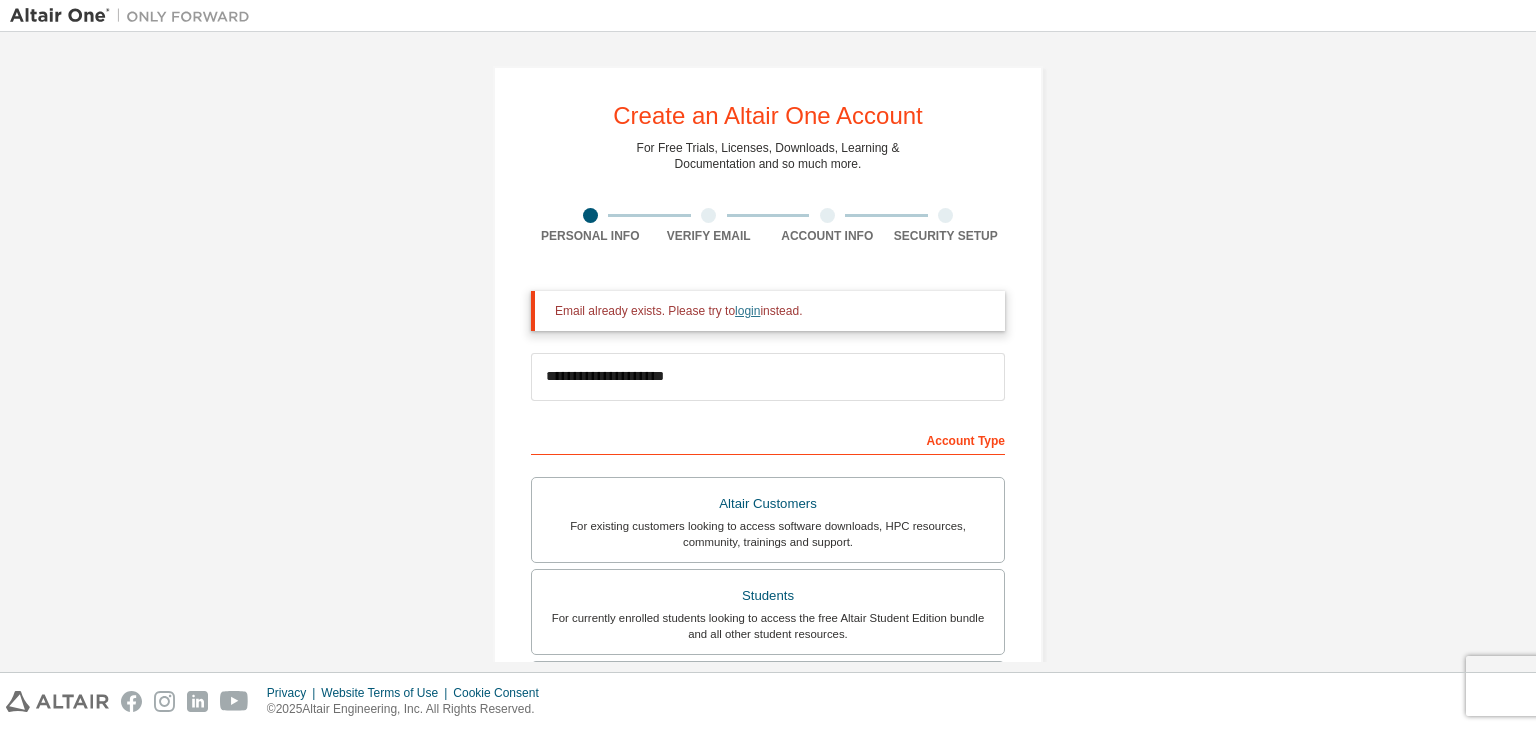 click on "login" at bounding box center (747, 311) 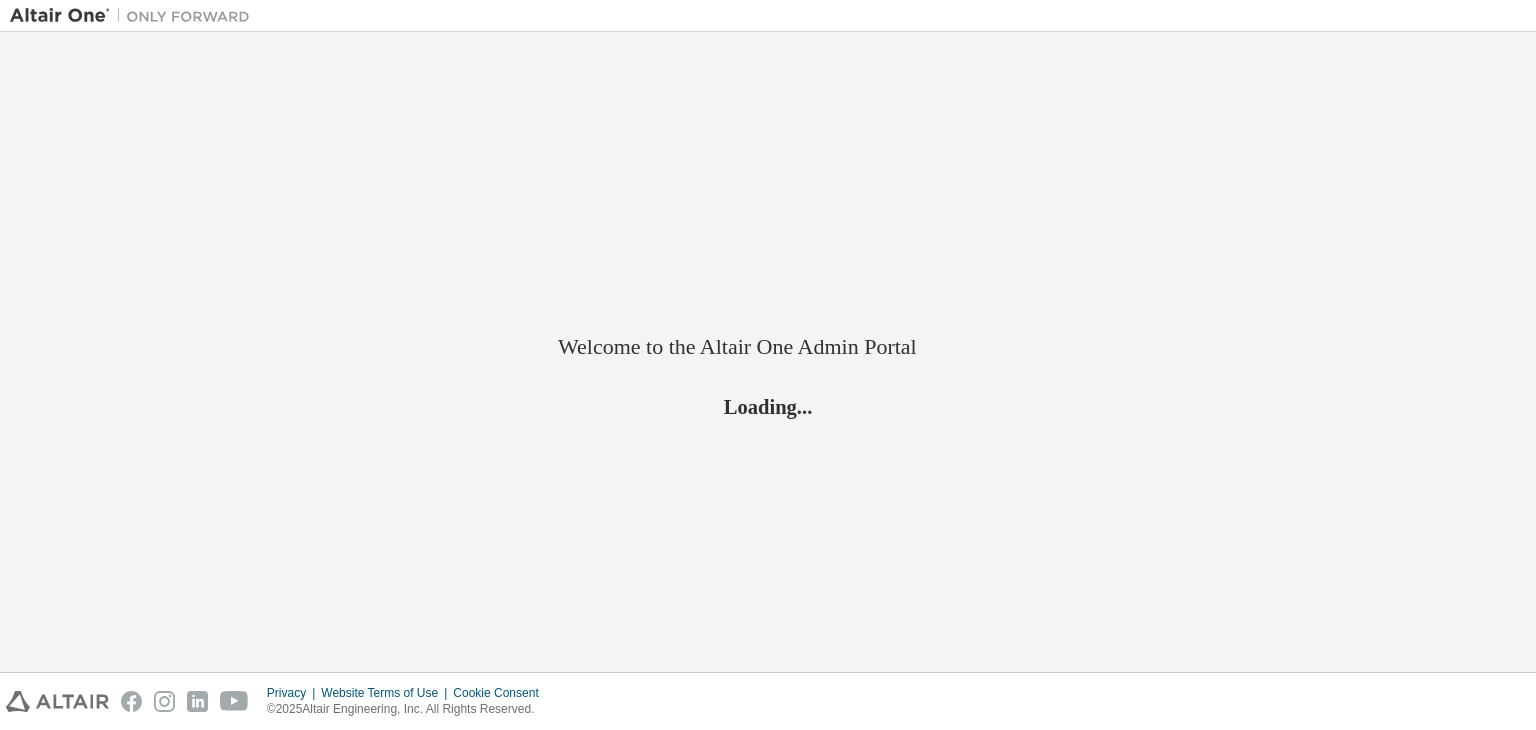 scroll, scrollTop: 0, scrollLeft: 0, axis: both 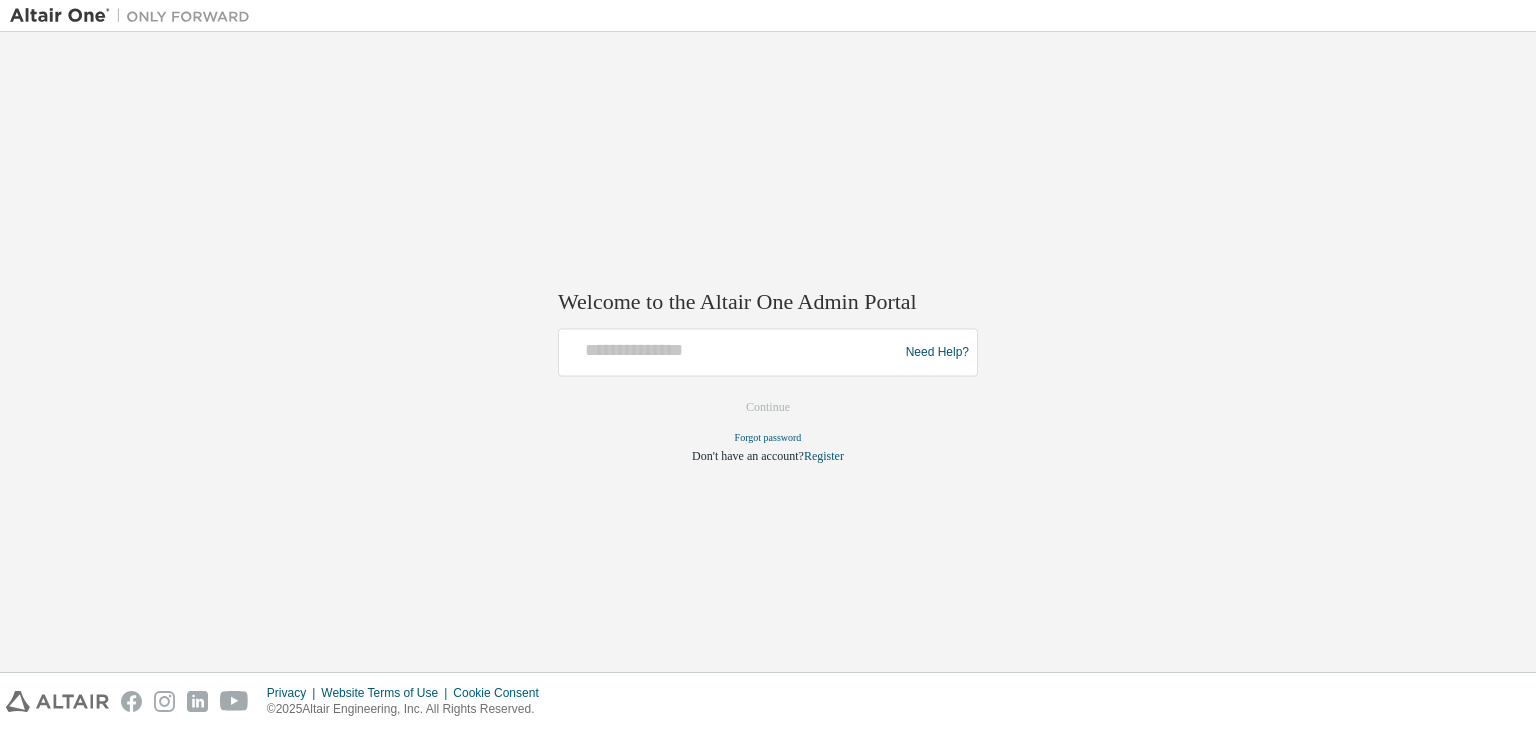click at bounding box center (731, 353) 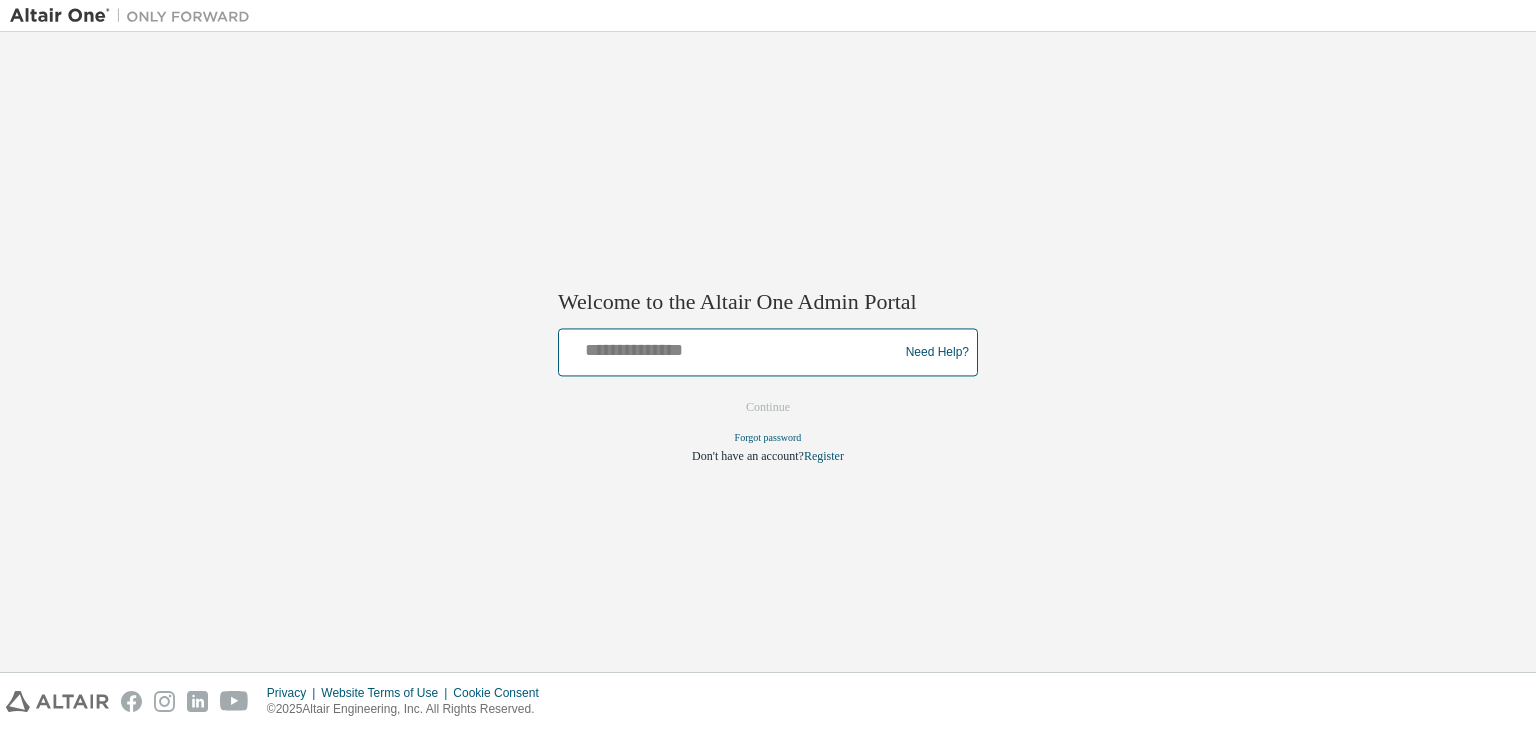 click at bounding box center (731, 348) 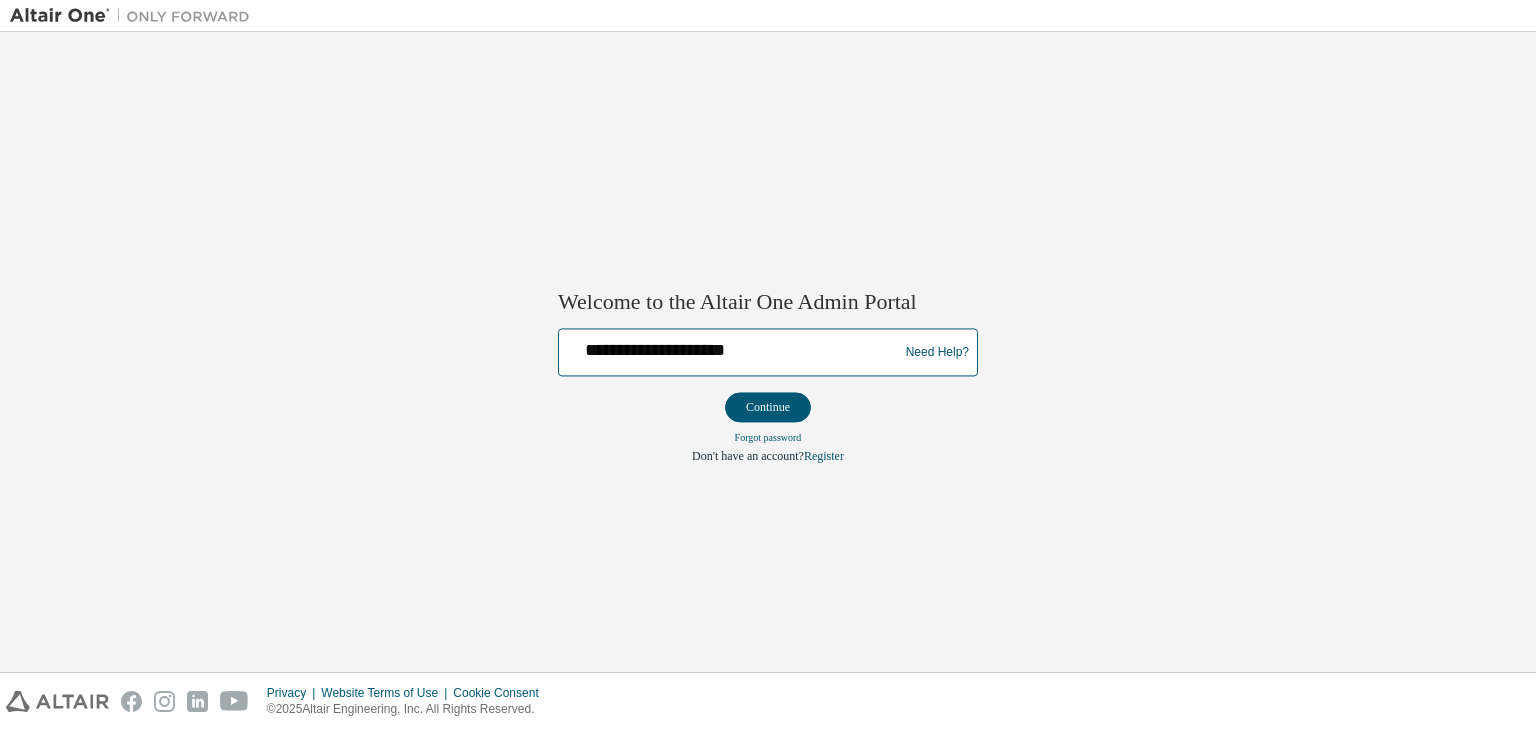 type on "**********" 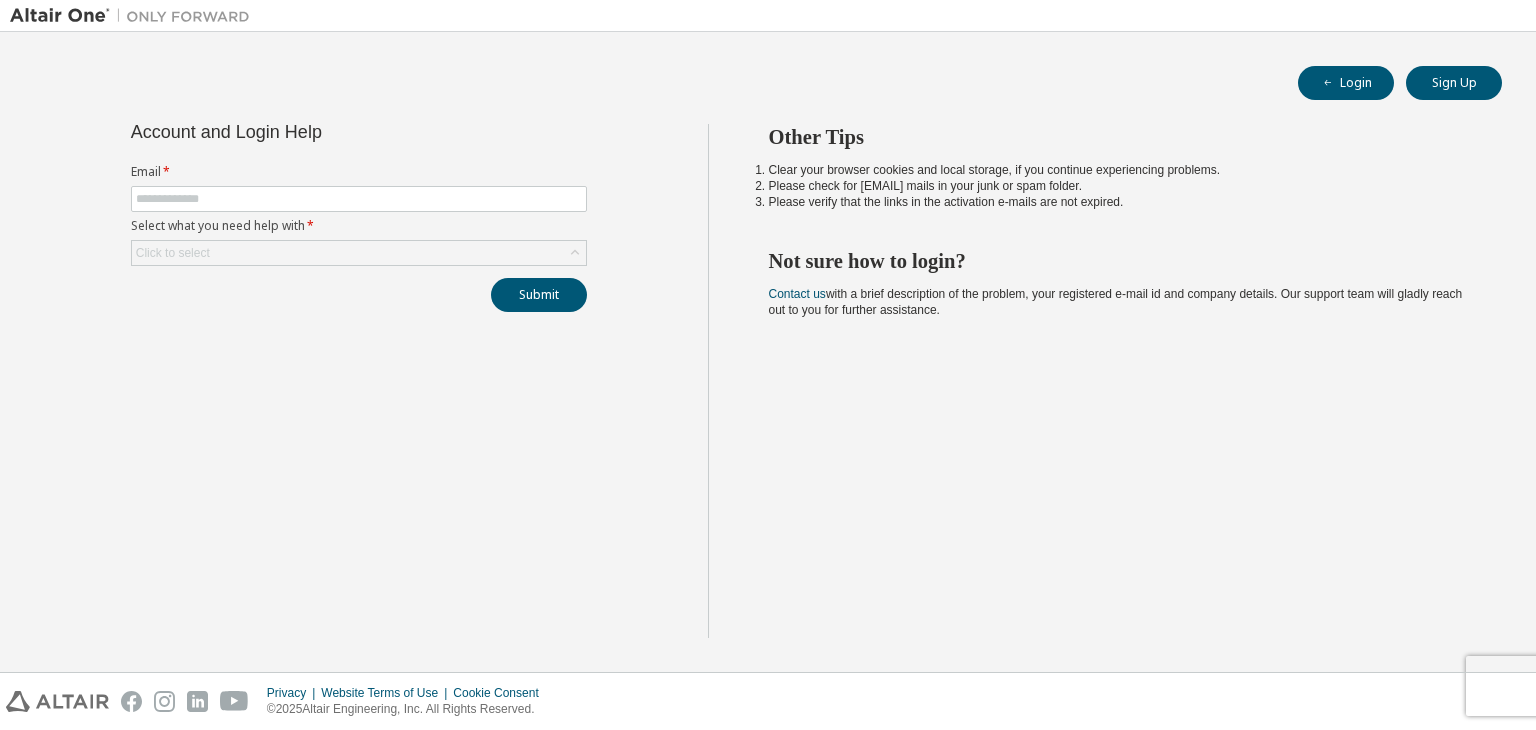 scroll, scrollTop: 0, scrollLeft: 0, axis: both 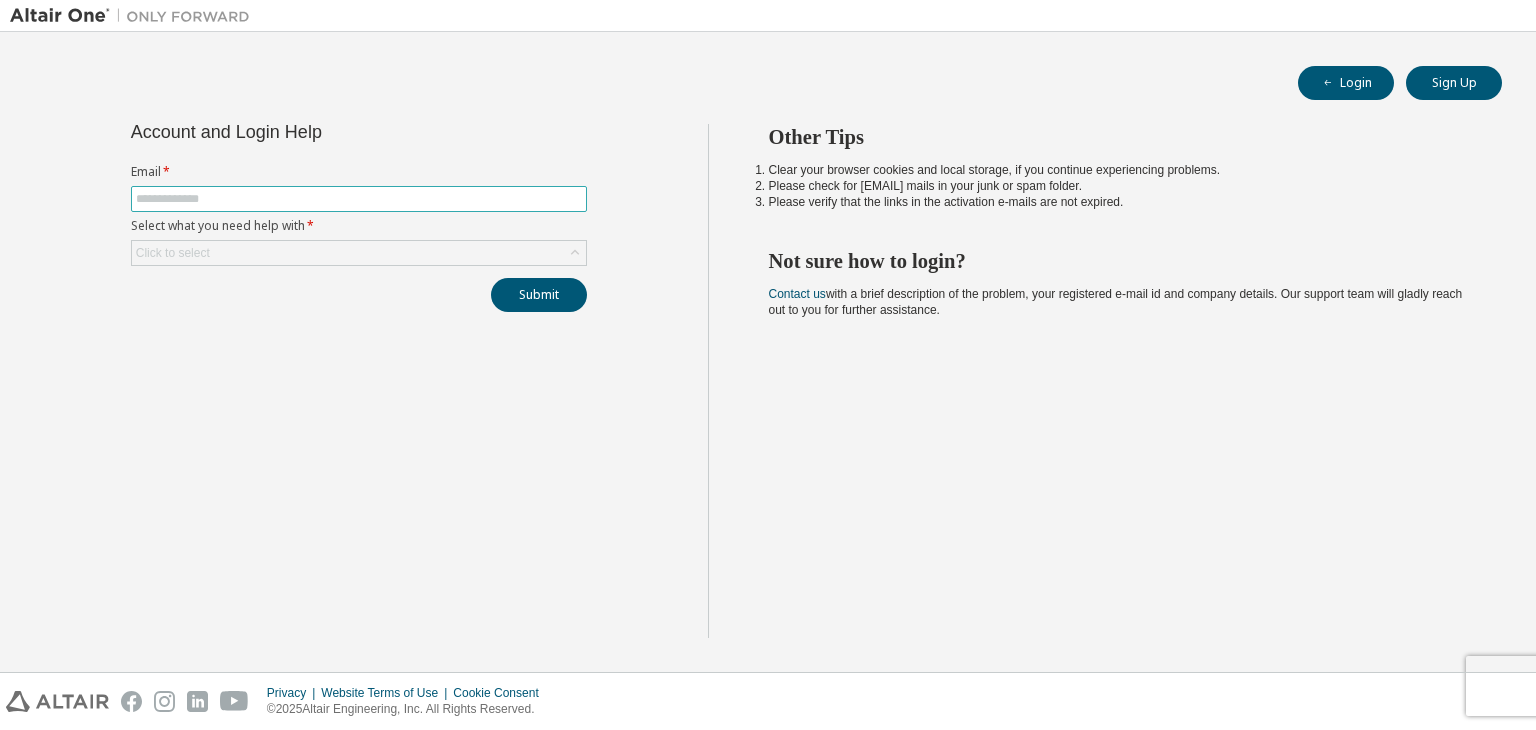 click at bounding box center [359, 199] 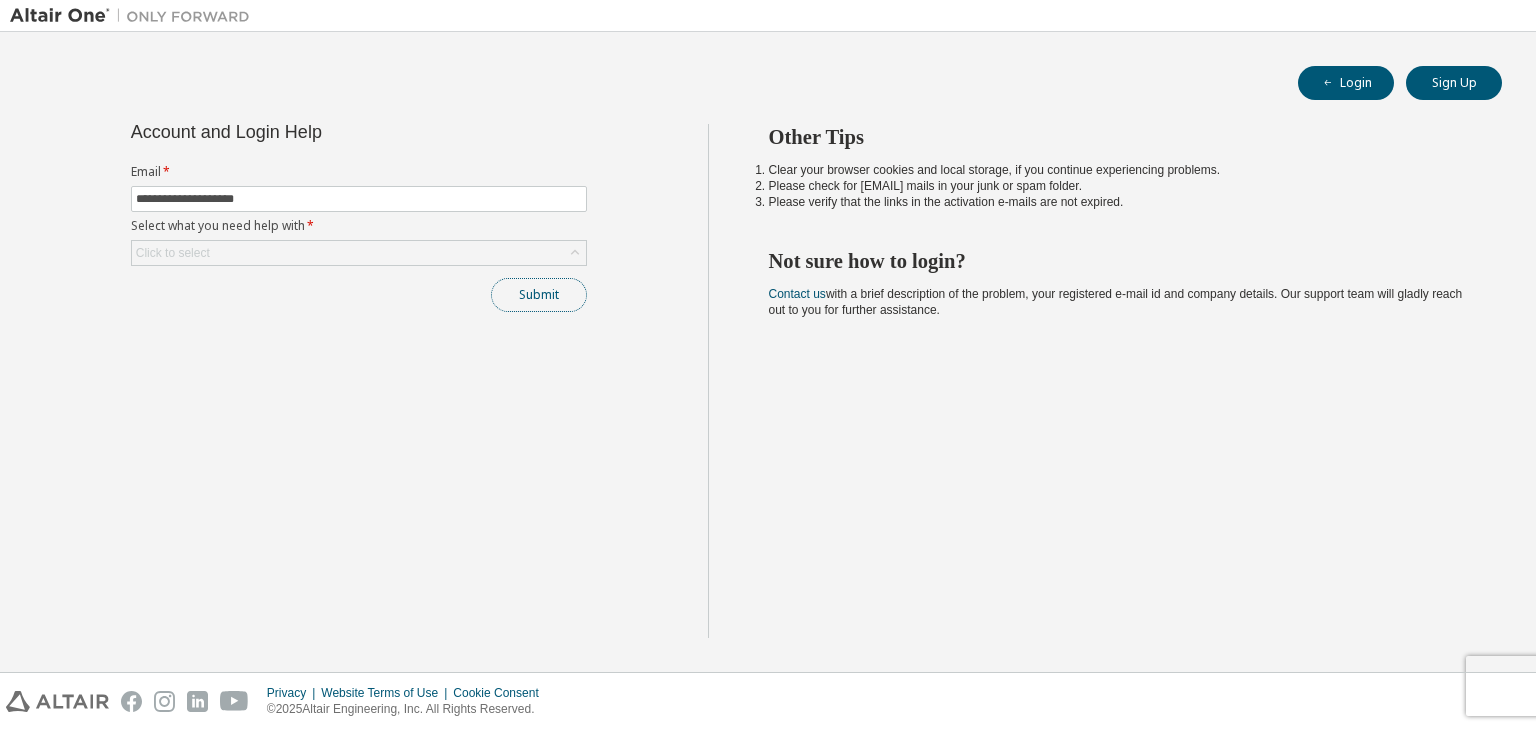 click on "Submit" at bounding box center (539, 295) 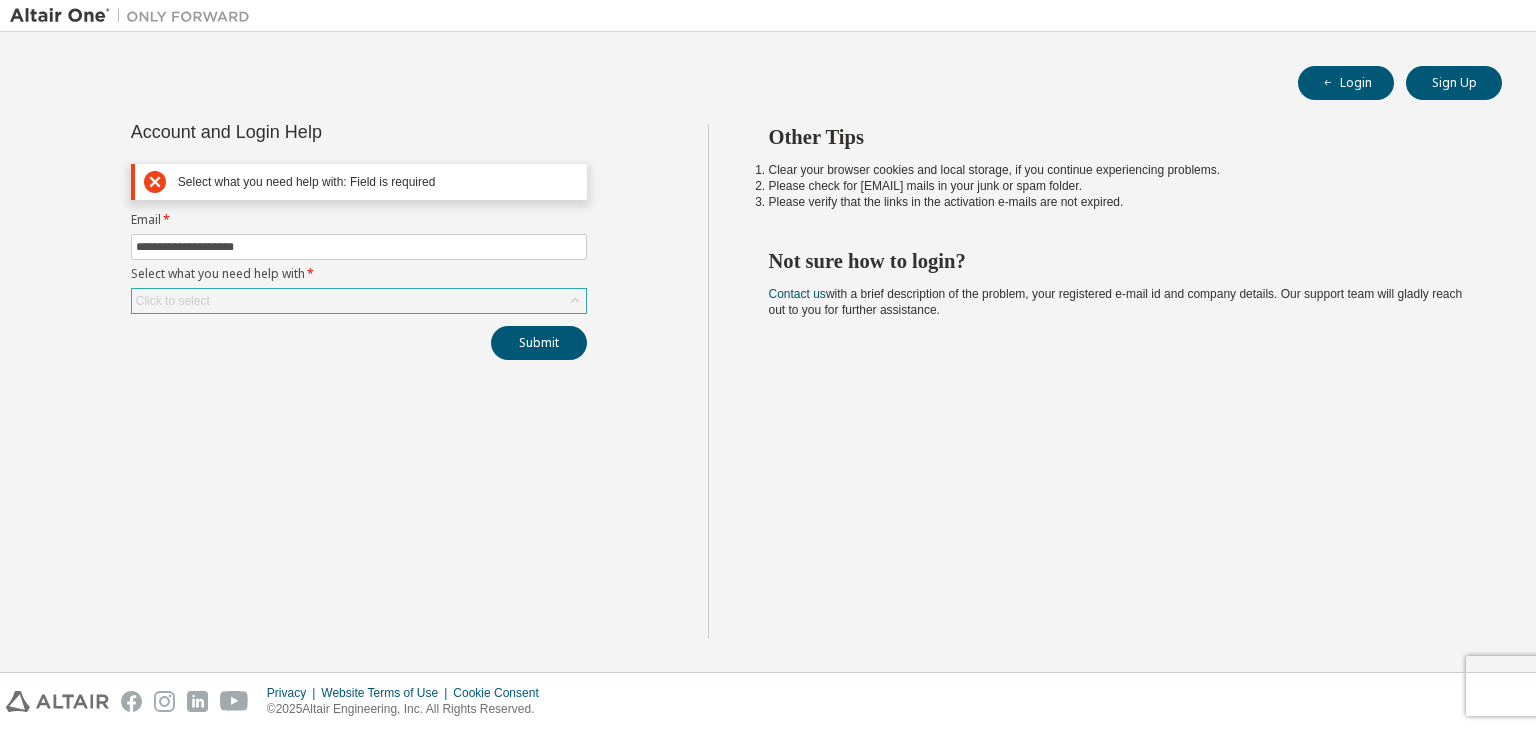click on "Click to select" at bounding box center [359, 301] 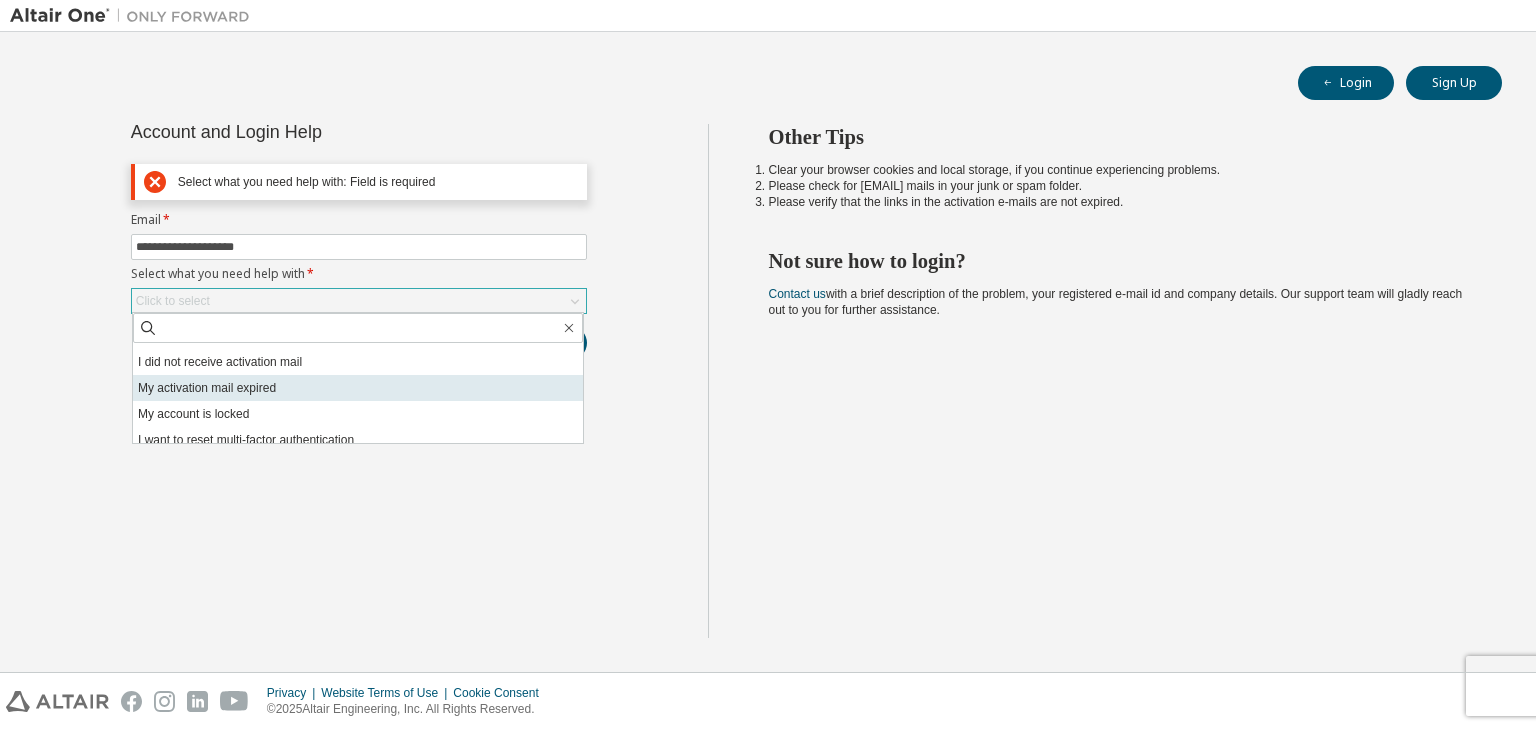 scroll, scrollTop: 23, scrollLeft: 0, axis: vertical 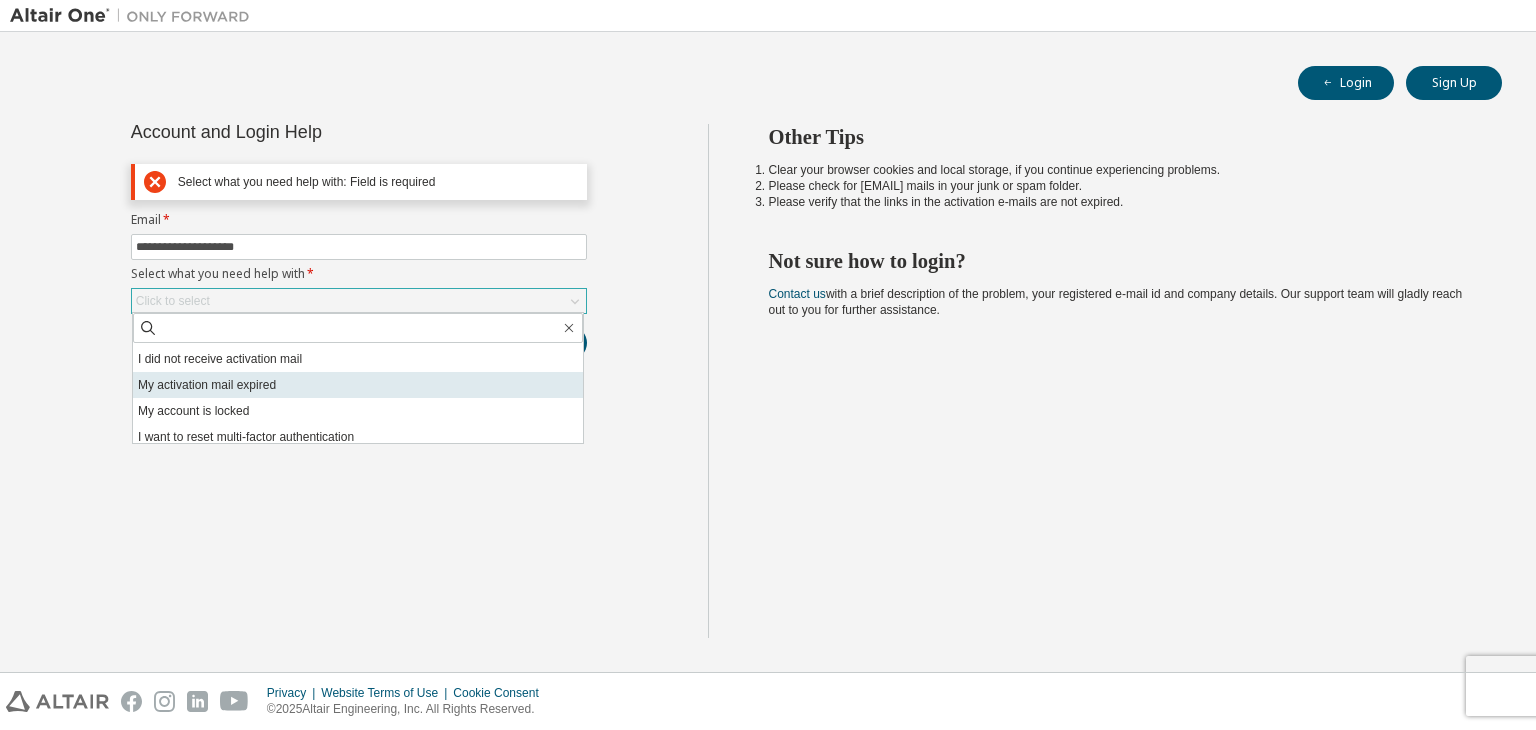 click on "My account is locked" at bounding box center [358, 411] 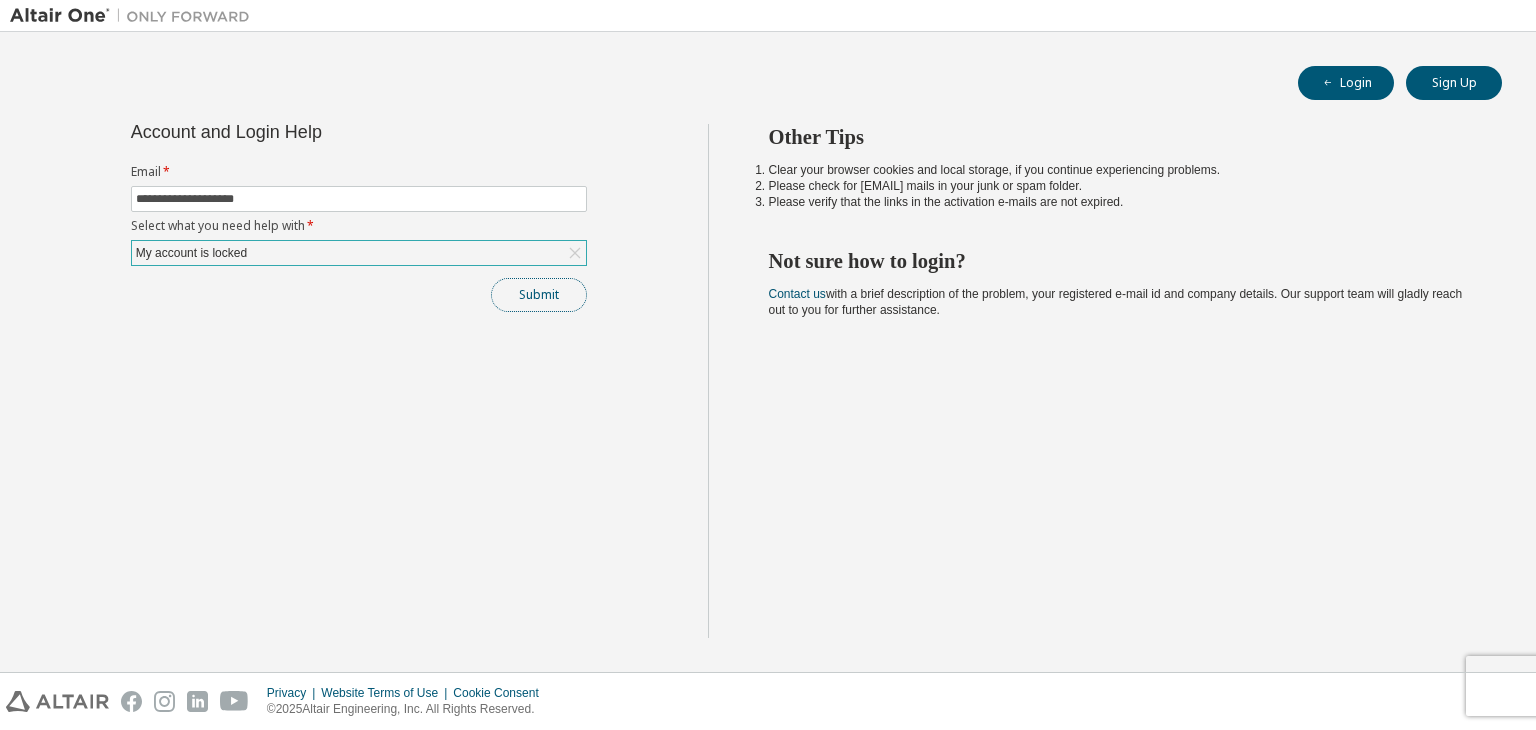 click on "Submit" at bounding box center [539, 295] 